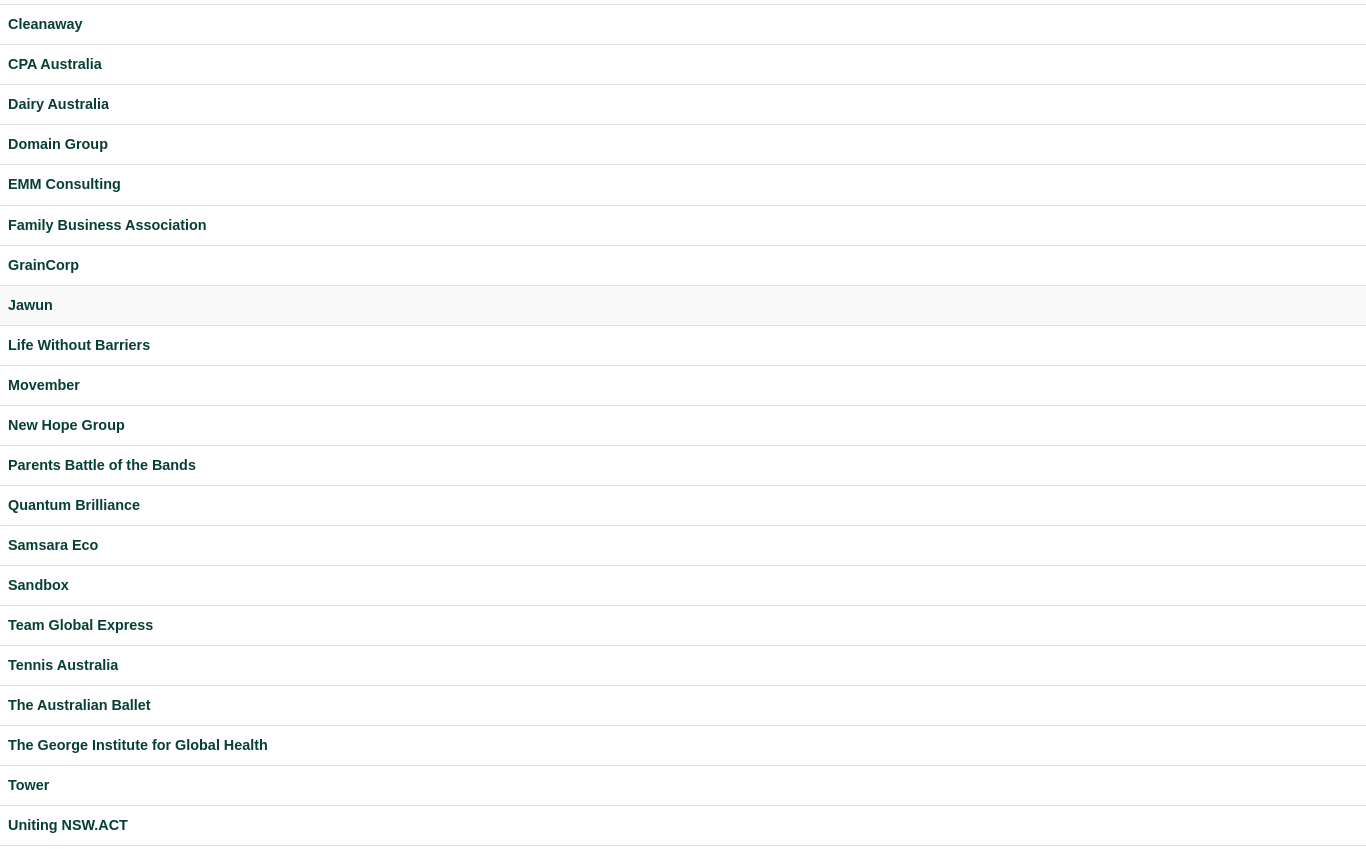scroll, scrollTop: 346, scrollLeft: 0, axis: vertical 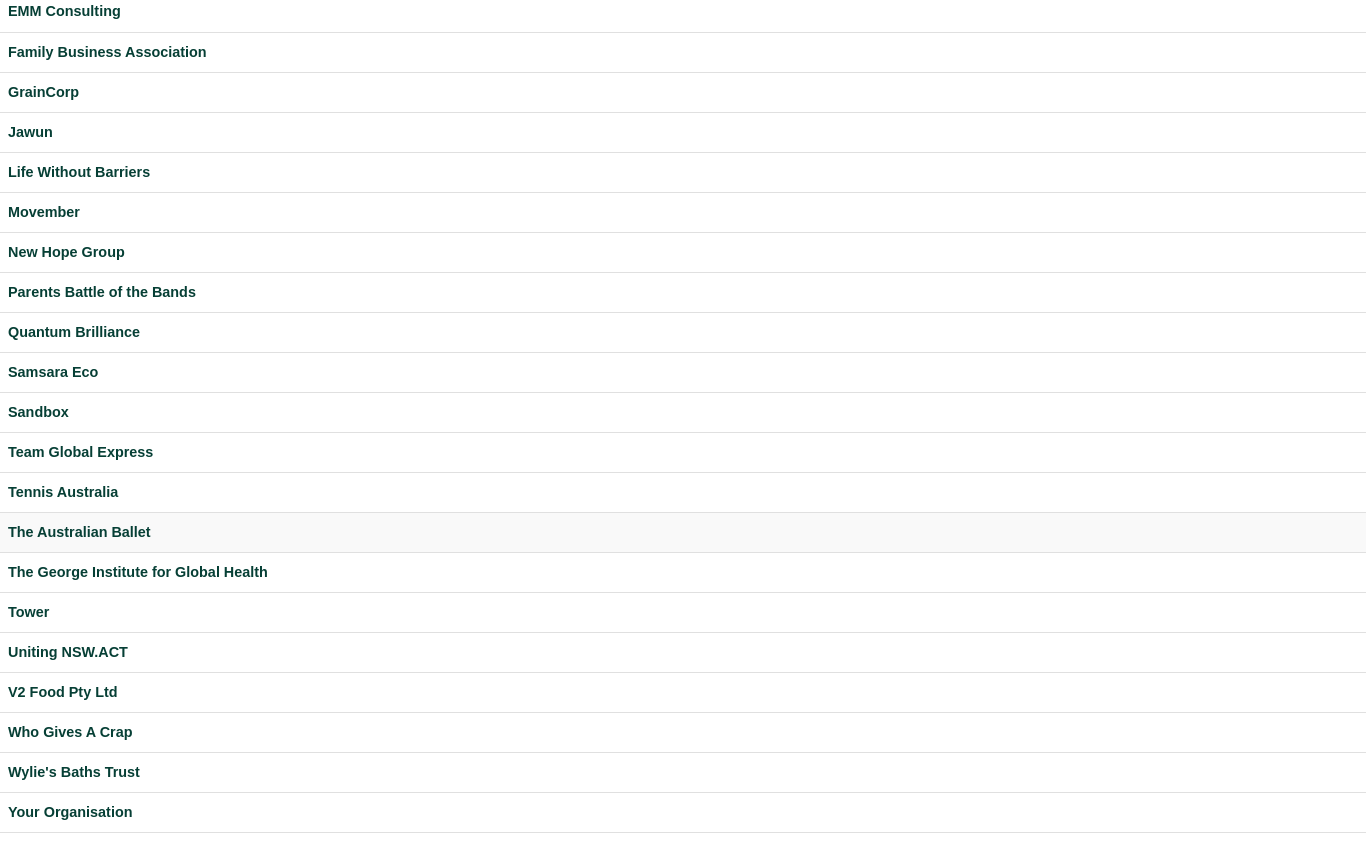 click on "The Australian Ballet" at bounding box center [683, 532] 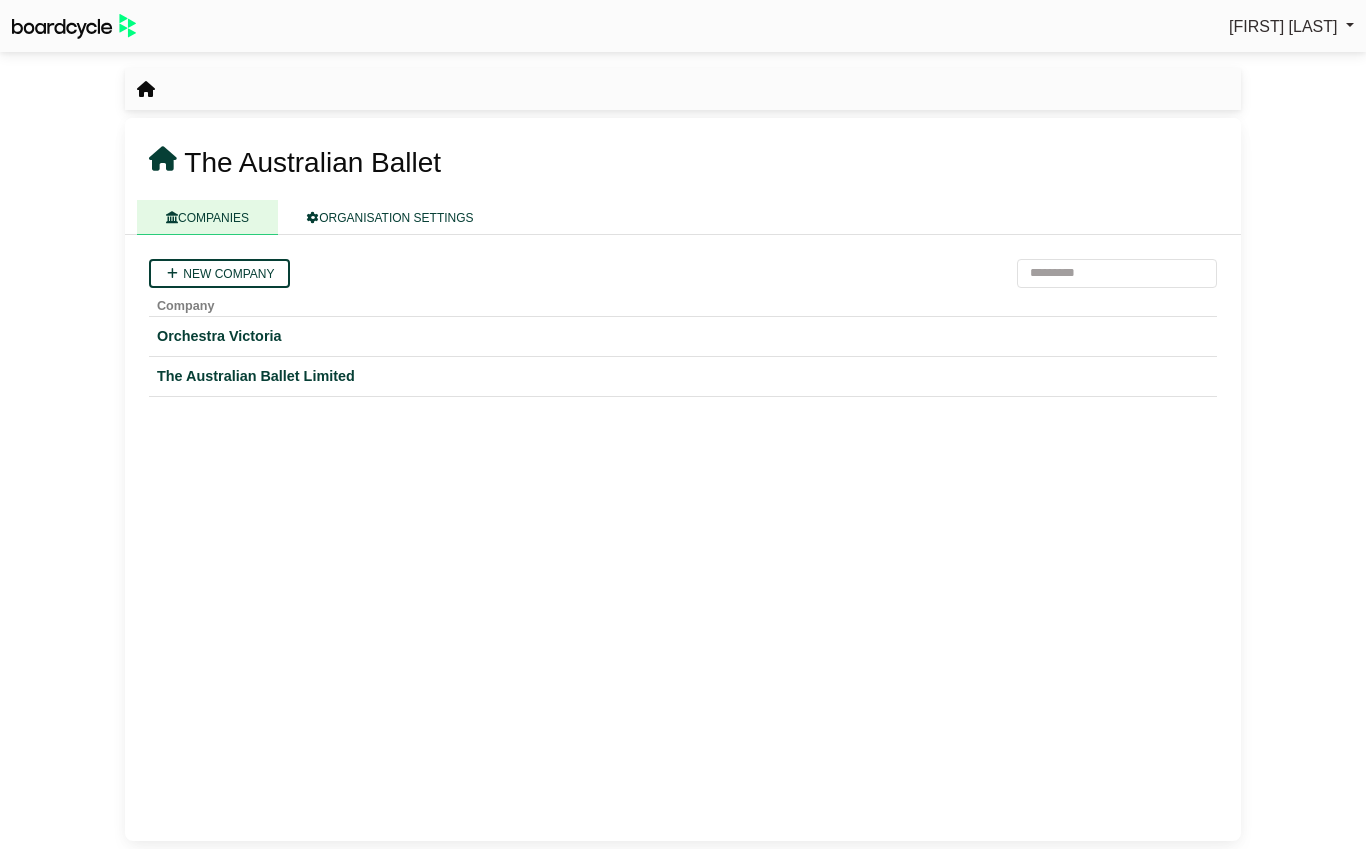 scroll, scrollTop: 0, scrollLeft: 0, axis: both 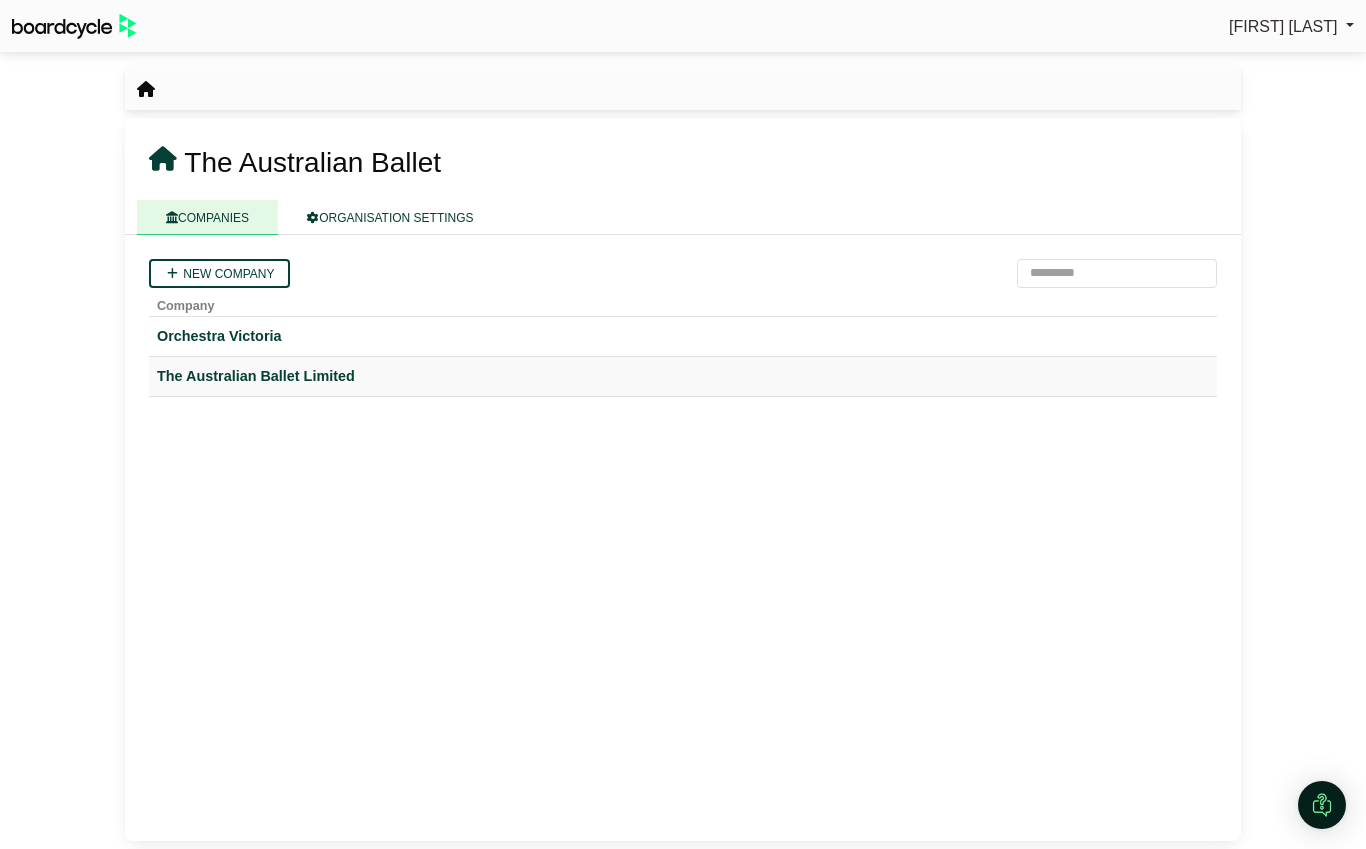click on "The Australian Ballet Limited" at bounding box center [683, 376] 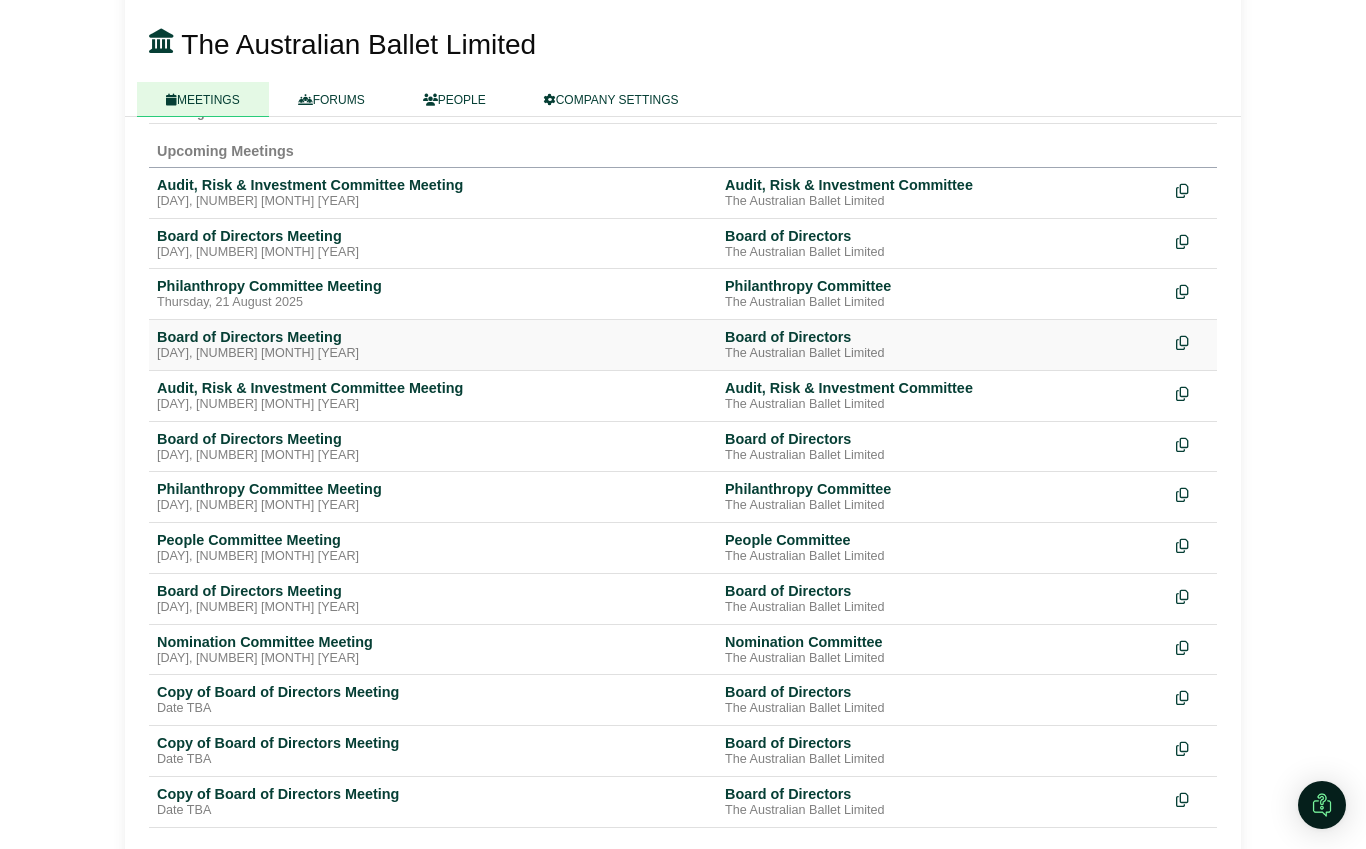 scroll, scrollTop: 192, scrollLeft: 0, axis: vertical 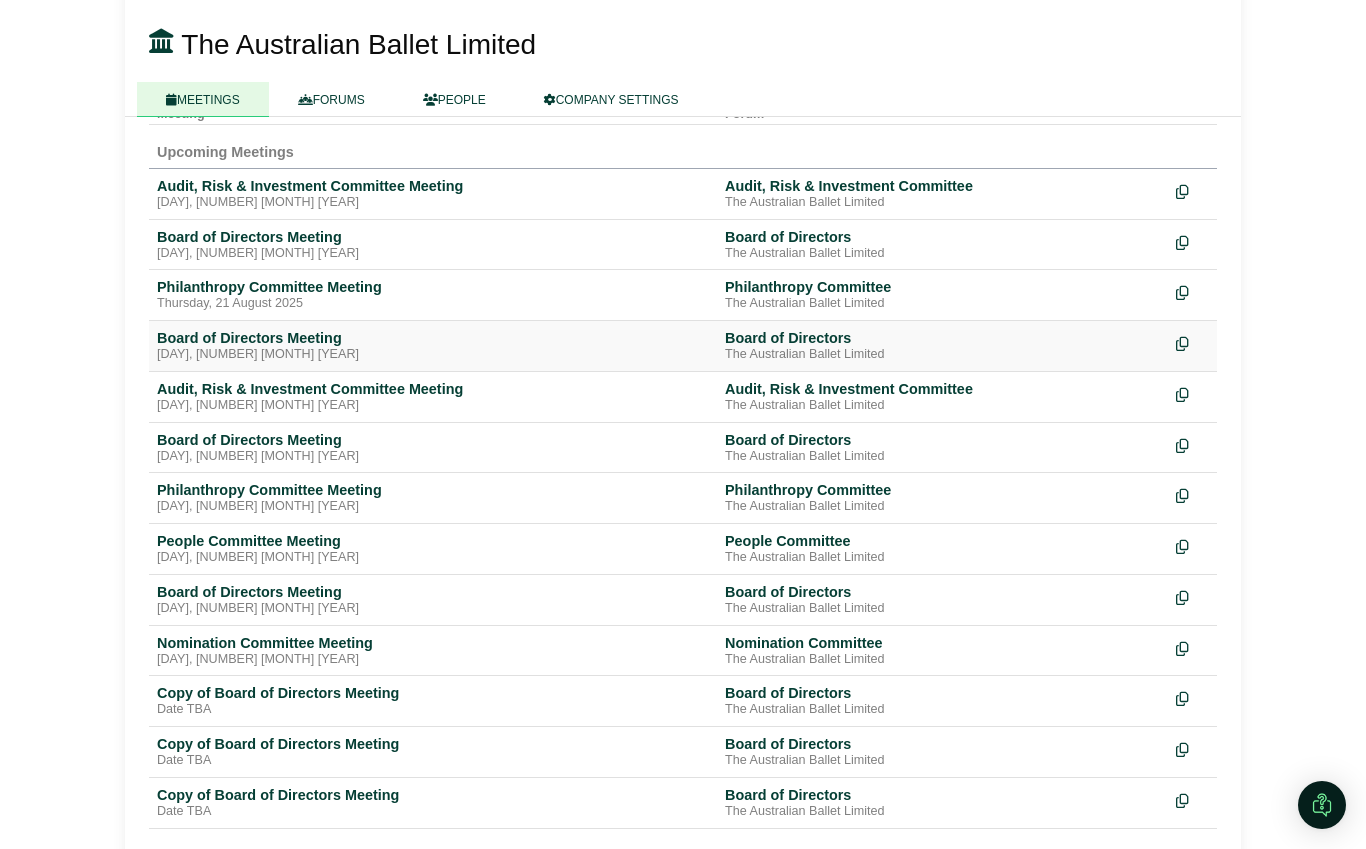 click on "[DAY], [DATE]" at bounding box center [433, 355] 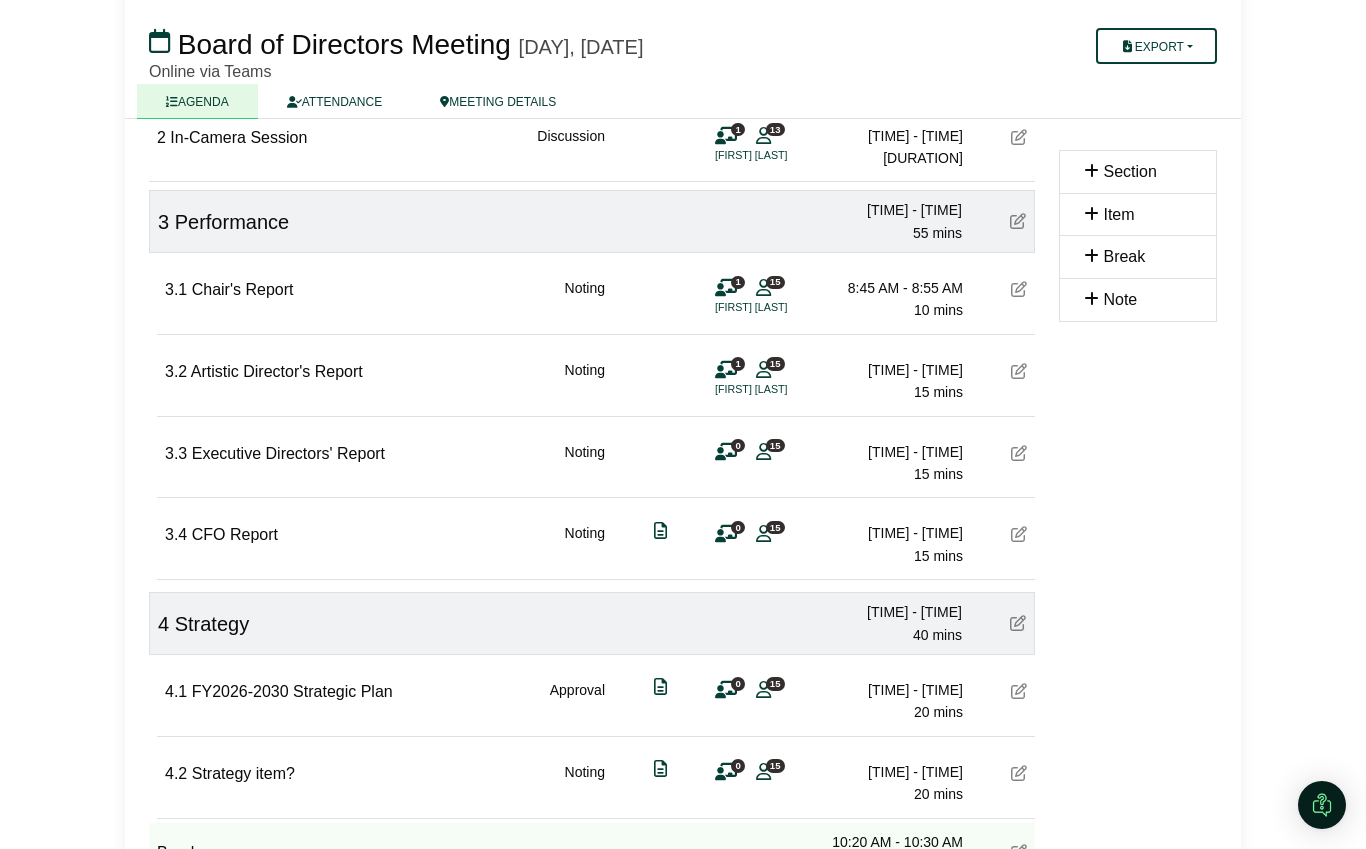 scroll, scrollTop: 0, scrollLeft: 0, axis: both 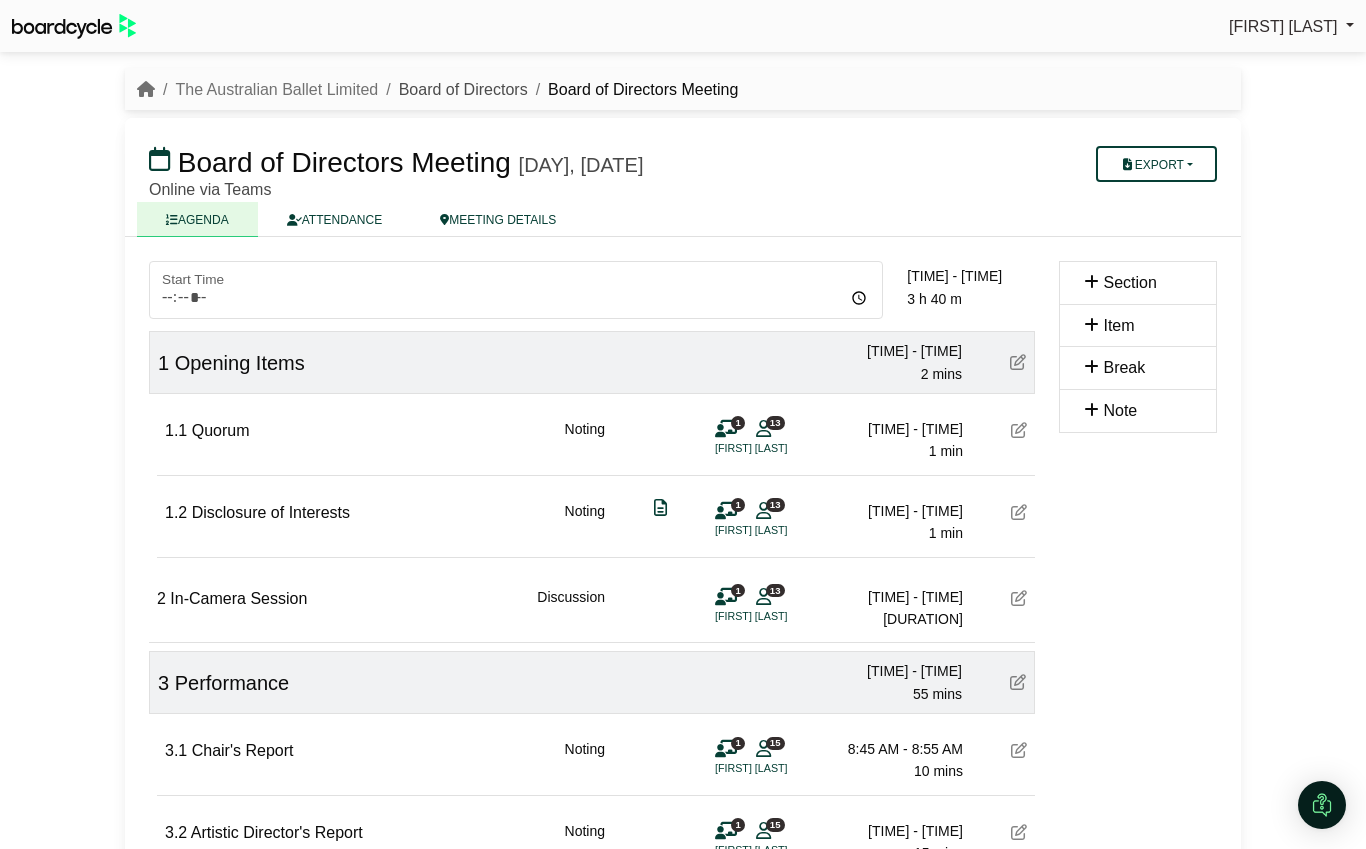 click on "Board of Directors" at bounding box center (463, 89) 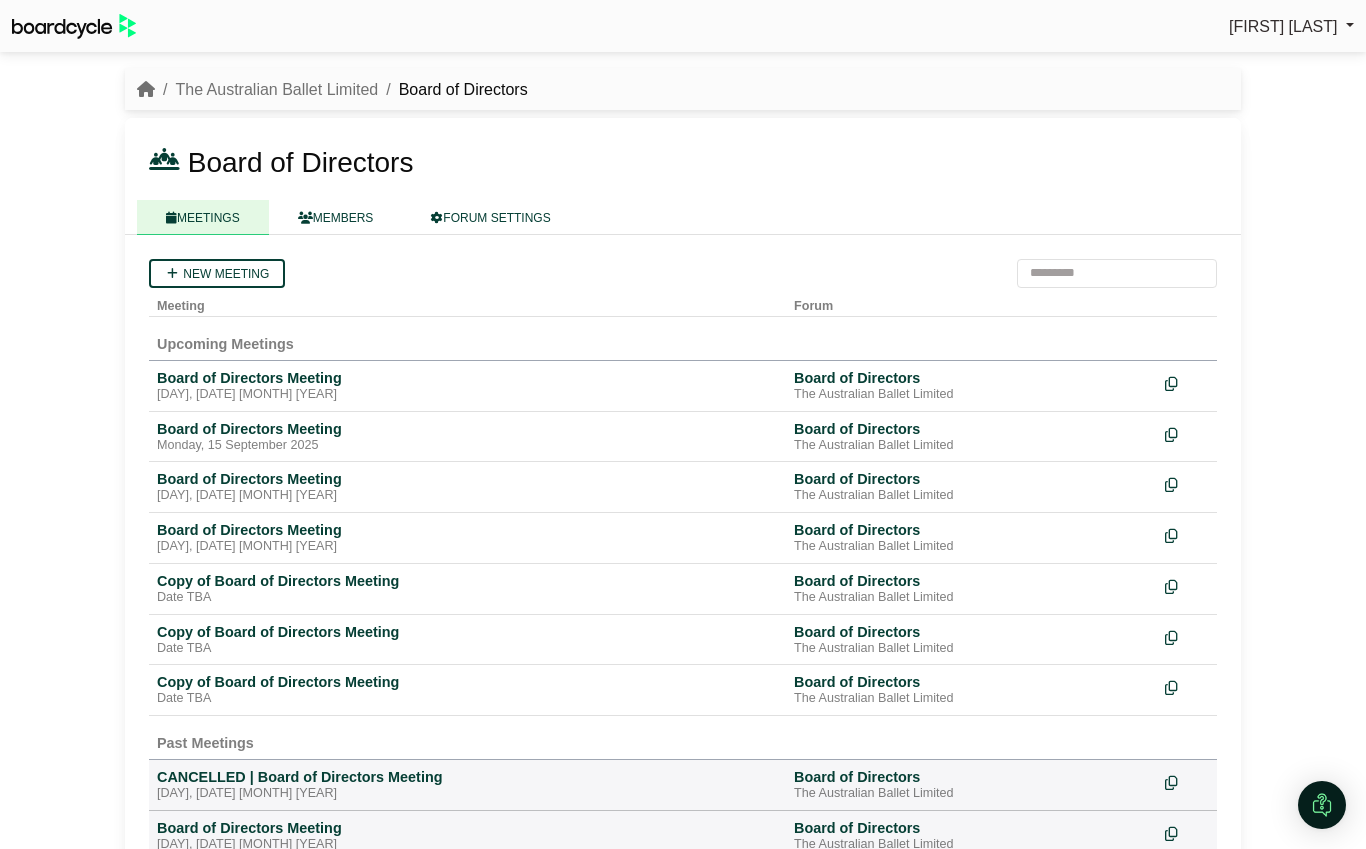 scroll, scrollTop: 0, scrollLeft: 0, axis: both 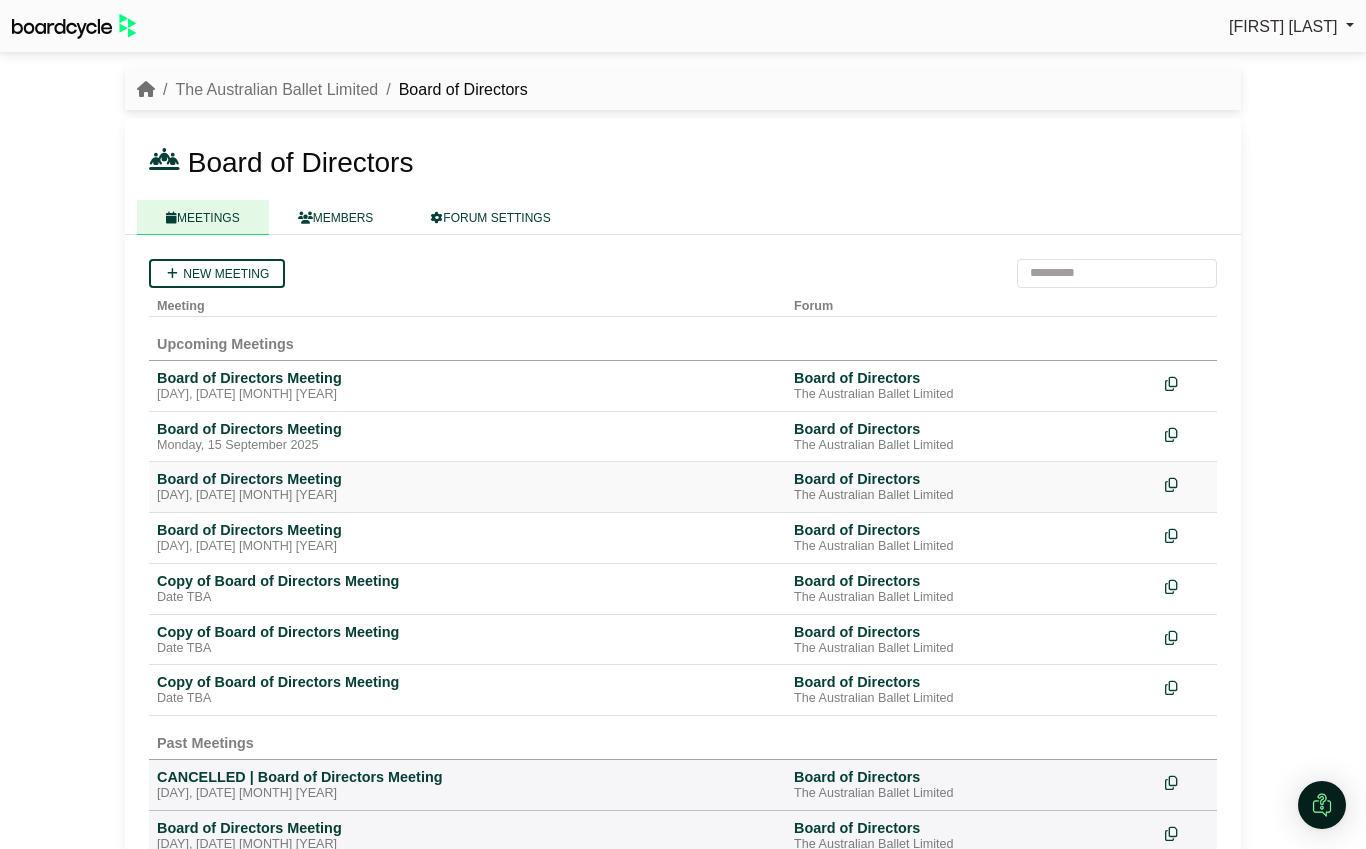 click on "Board of Directors Meeting" at bounding box center (467, 479) 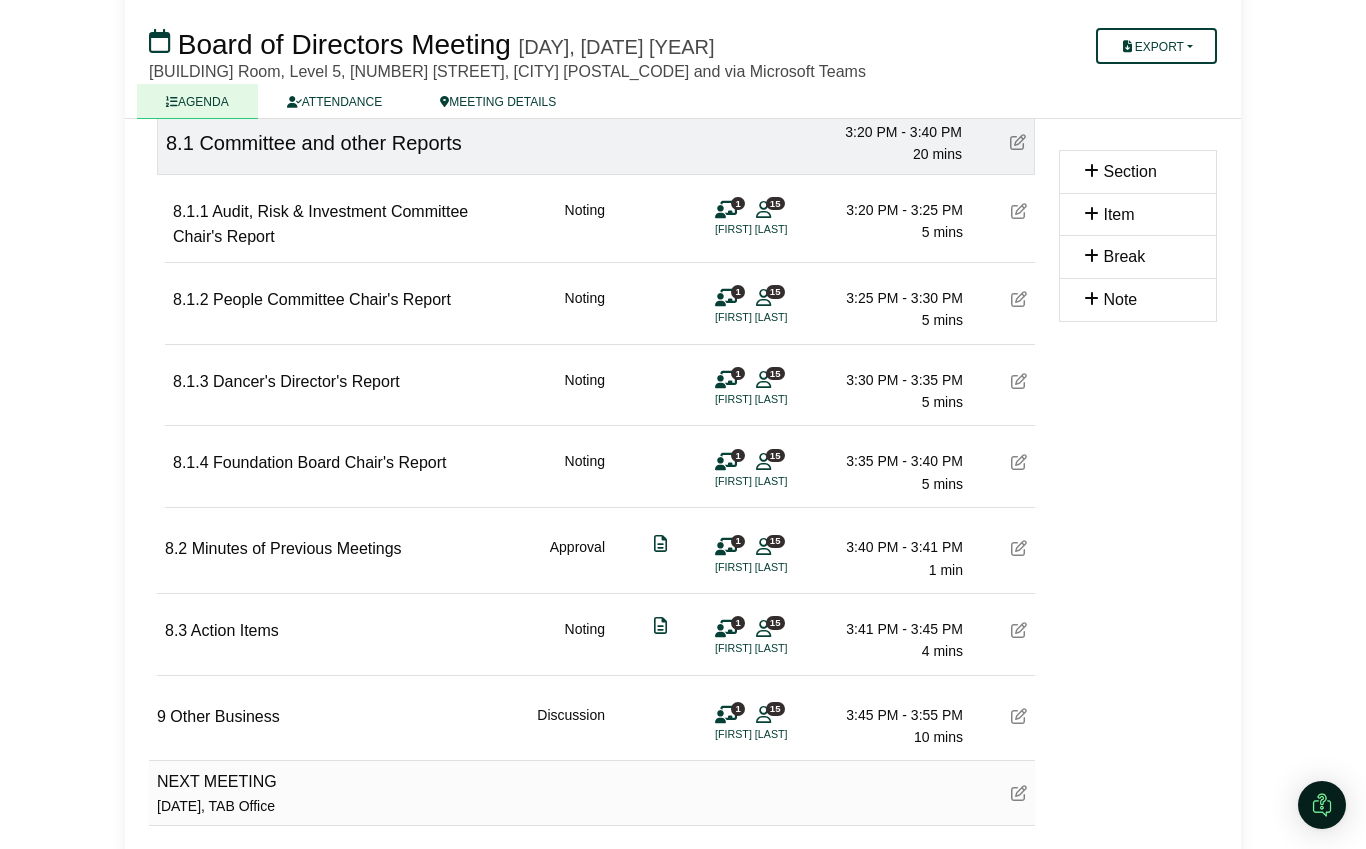 scroll, scrollTop: 1857, scrollLeft: 0, axis: vertical 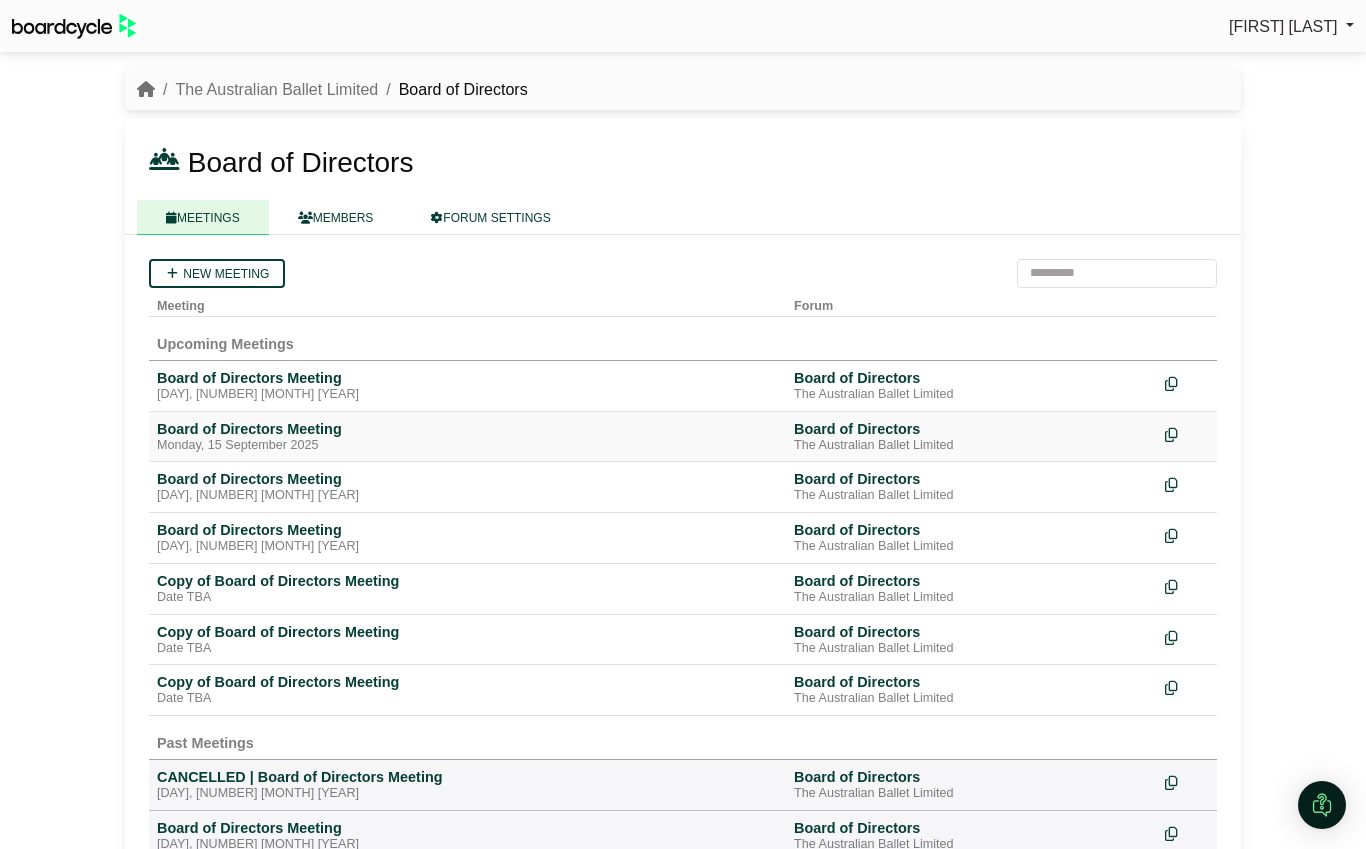 click on "Board of Directors Meeting" at bounding box center (467, 429) 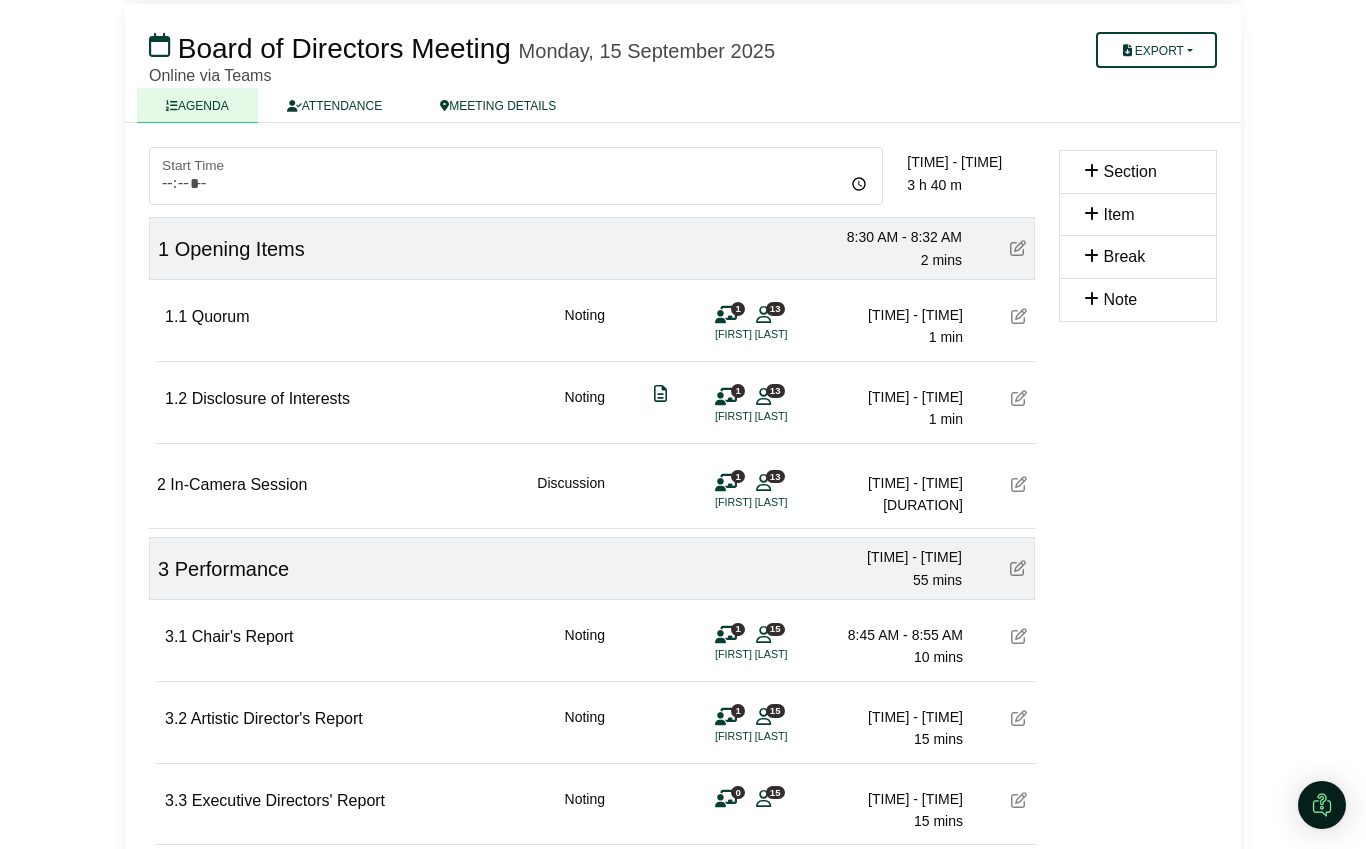 scroll, scrollTop: 121, scrollLeft: 0, axis: vertical 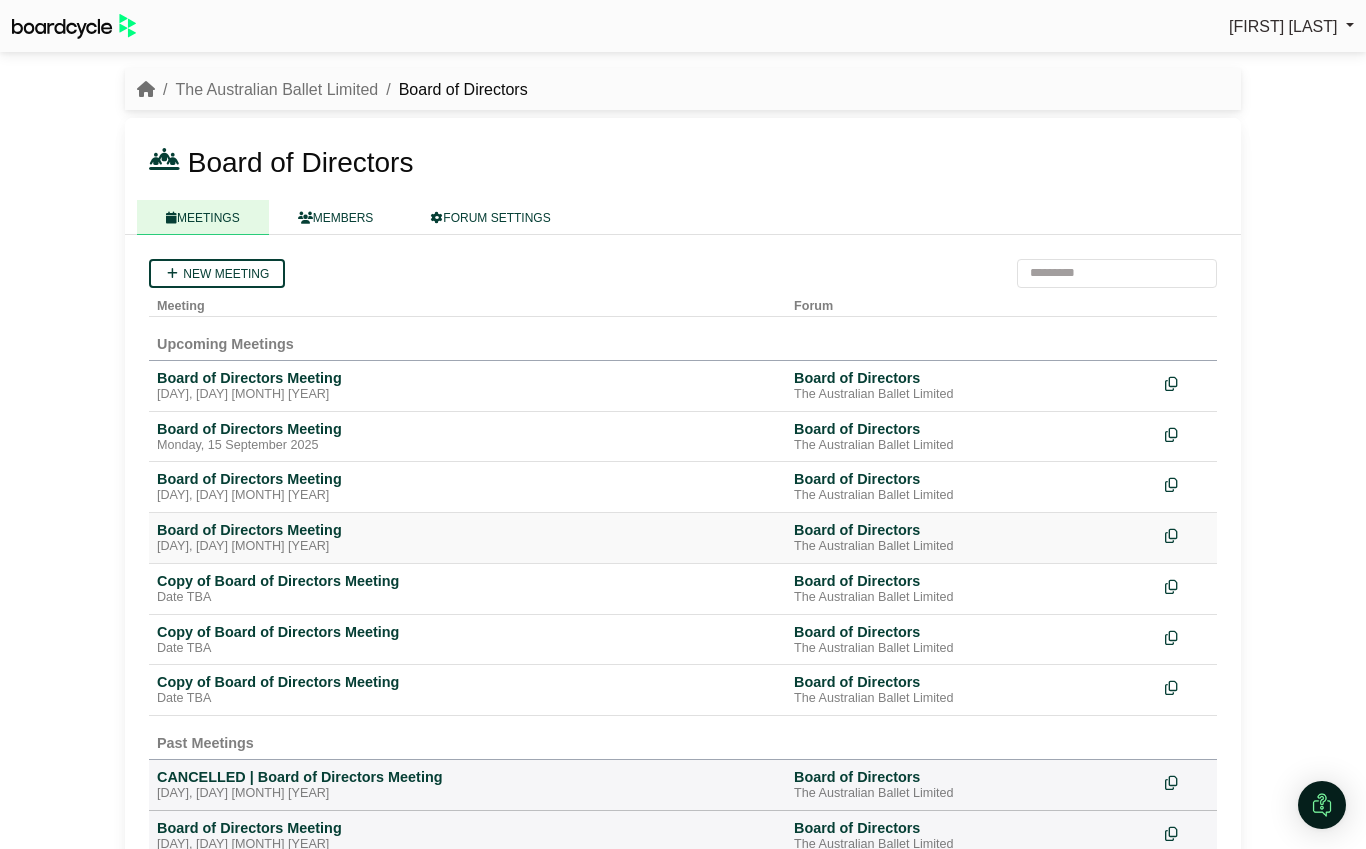 click on "[DAY], [DAY] [MONTH] [YEAR]" at bounding box center [467, 547] 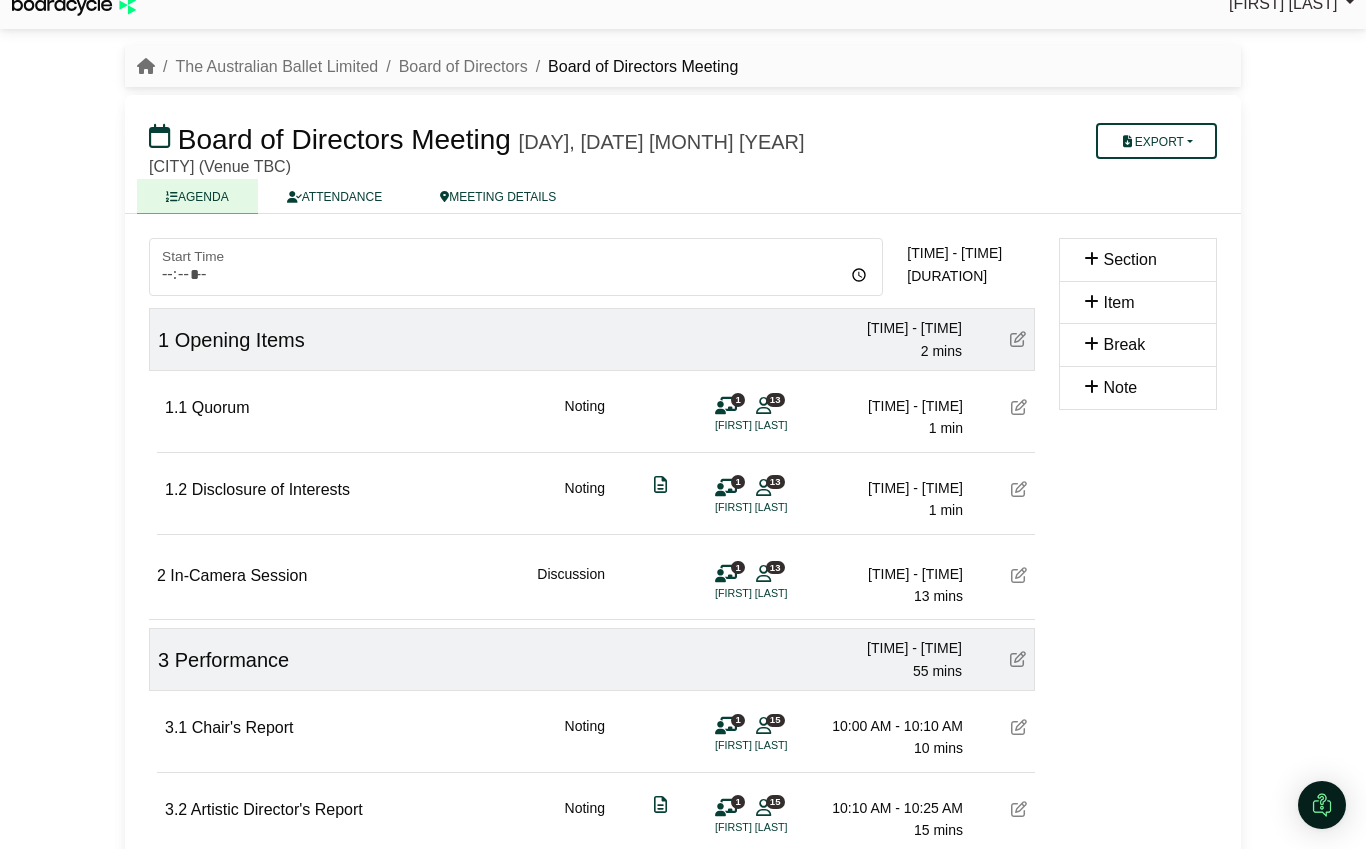 scroll, scrollTop: 0, scrollLeft: 0, axis: both 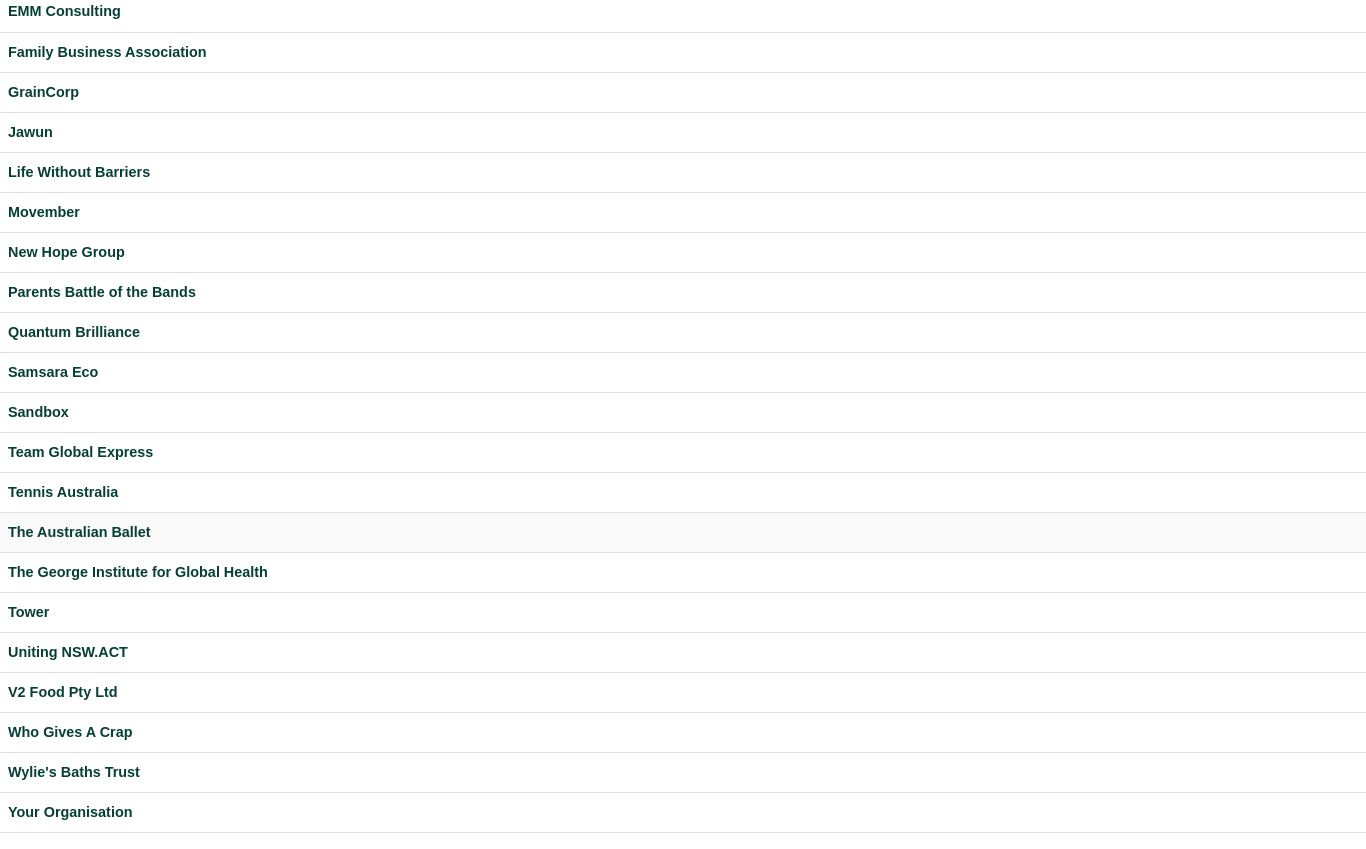 click on "The Australian Ballet" at bounding box center (683, 532) 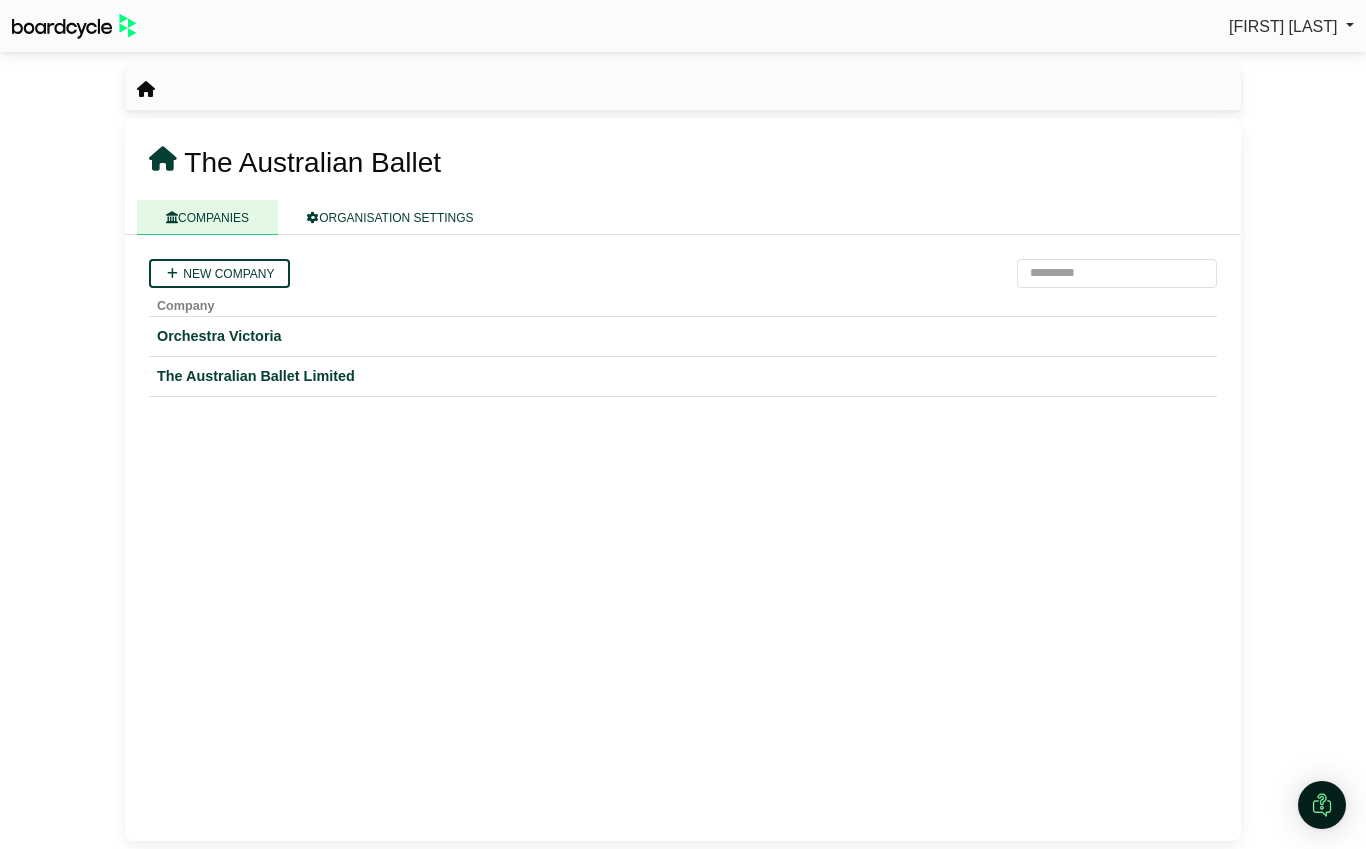 scroll, scrollTop: 0, scrollLeft: 0, axis: both 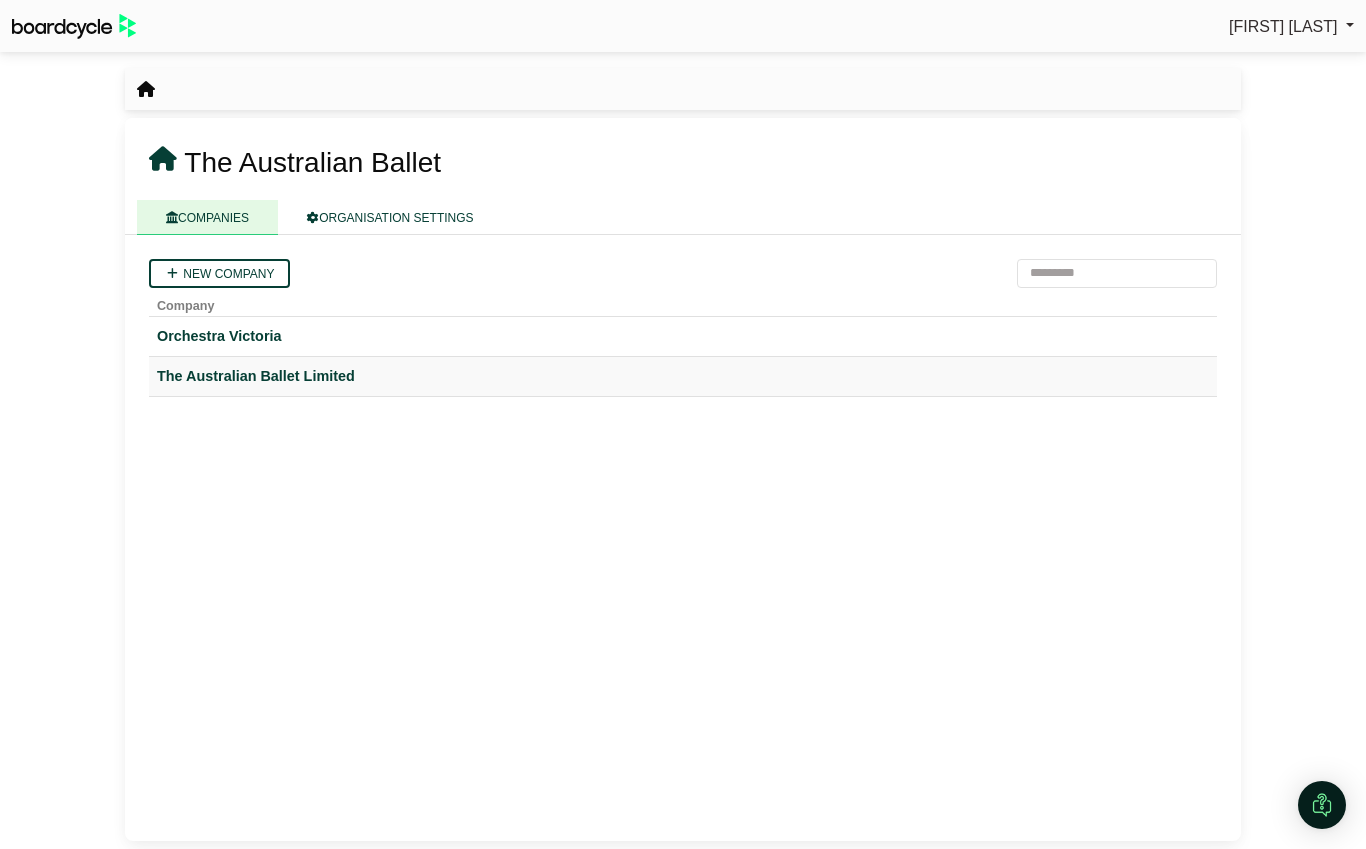 click on "The Australian Ballet Limited" at bounding box center (683, 376) 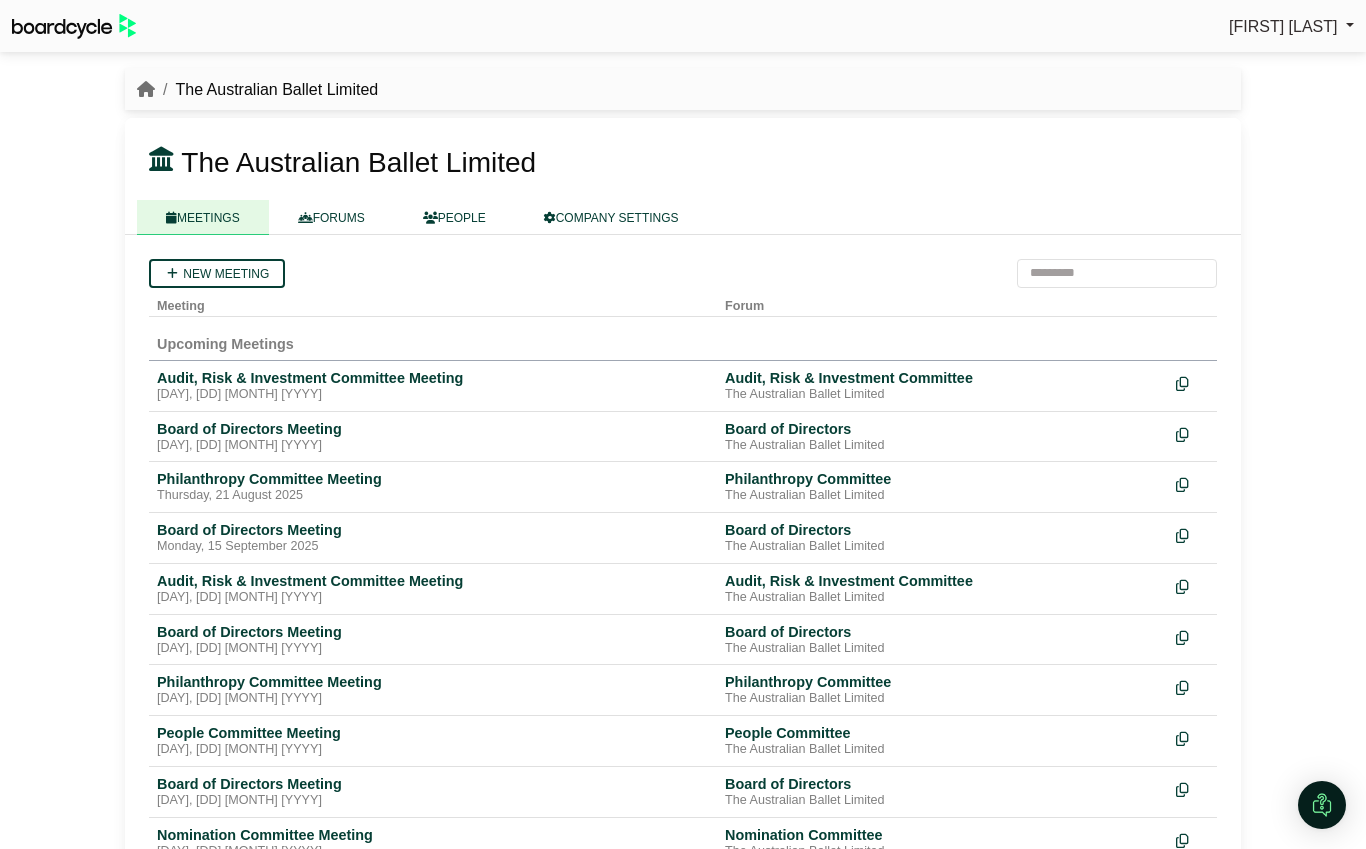 scroll, scrollTop: 0, scrollLeft: 0, axis: both 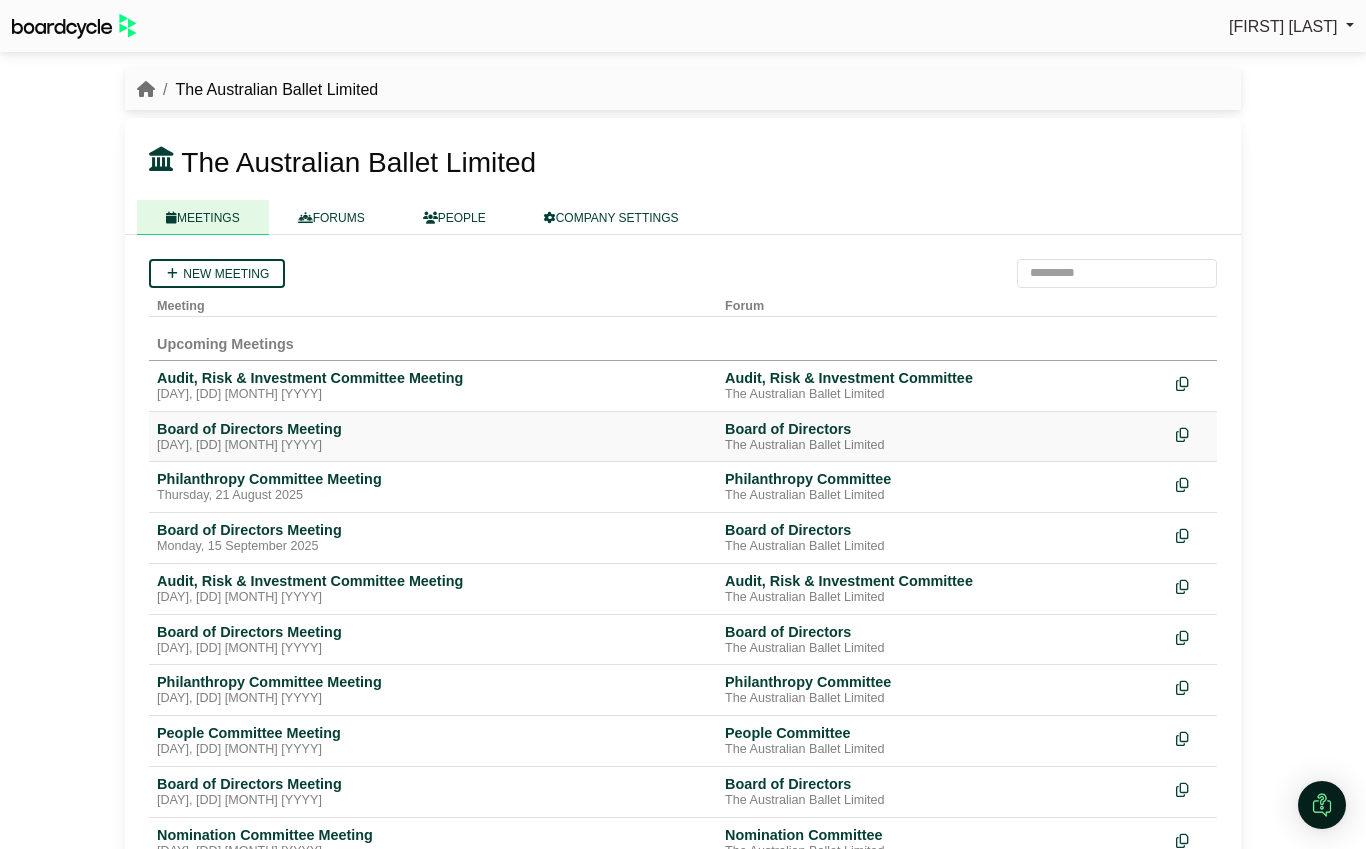click on "Board of Directors" at bounding box center [942, 429] 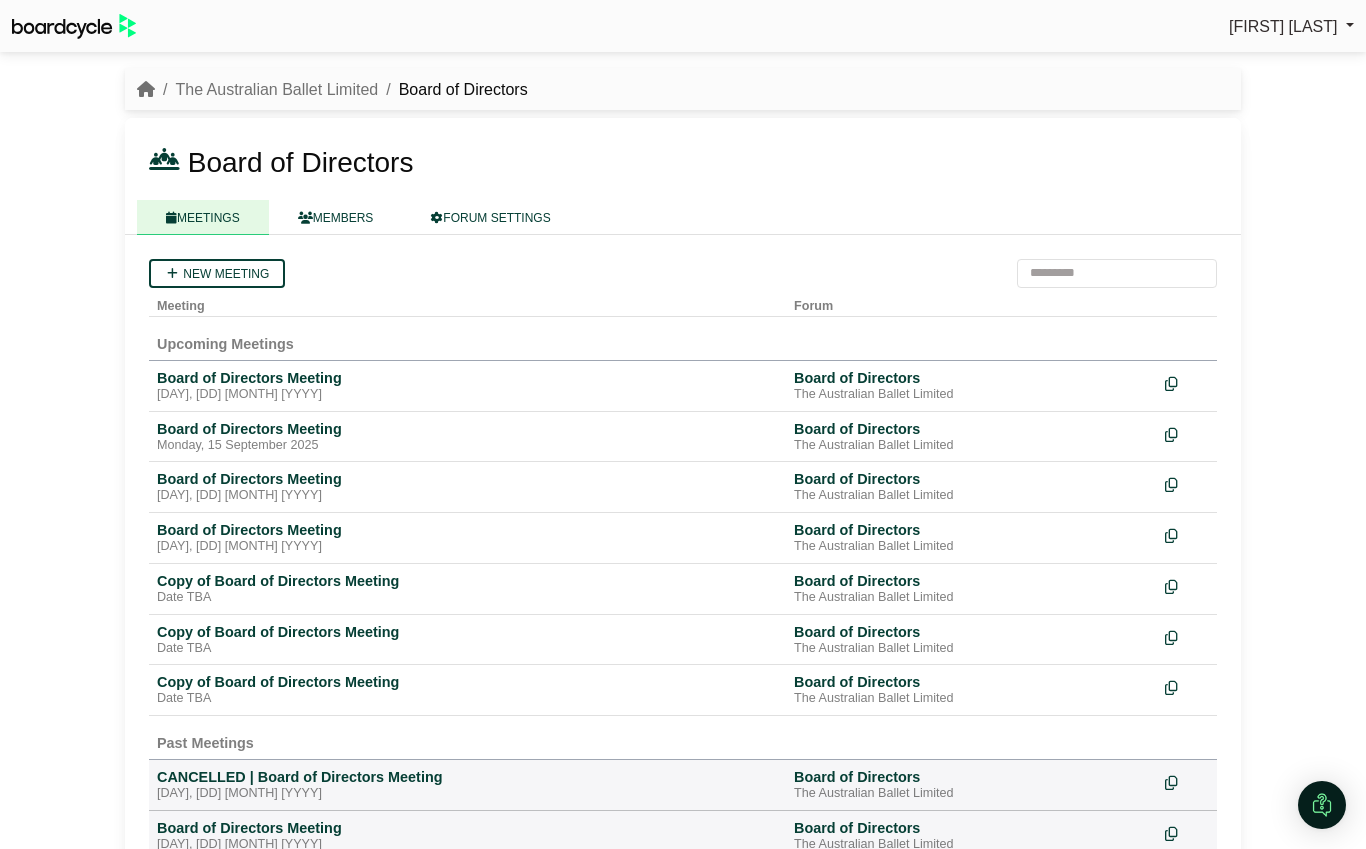 scroll, scrollTop: 0, scrollLeft: 0, axis: both 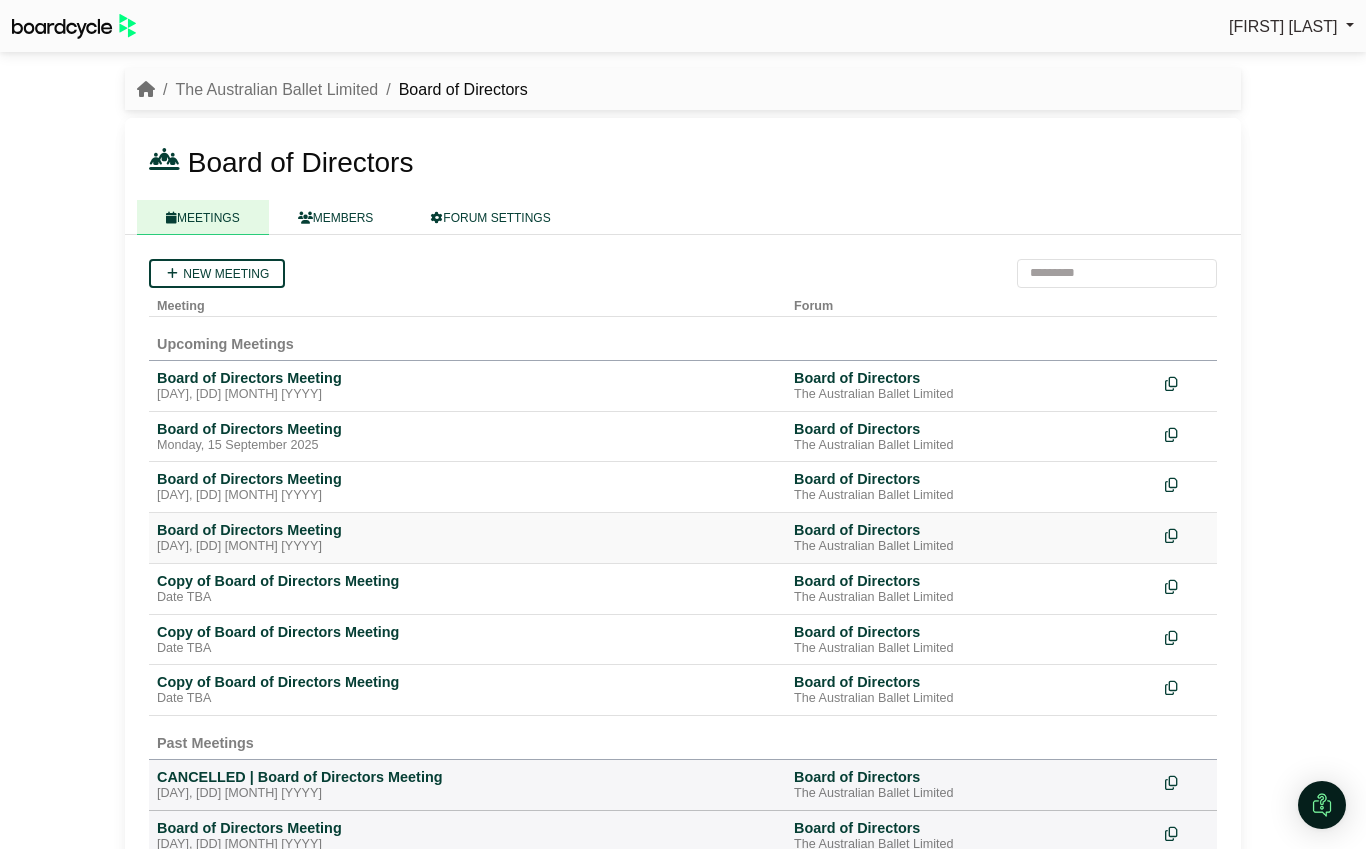 click on "Board of Directors Meeting" at bounding box center [467, 530] 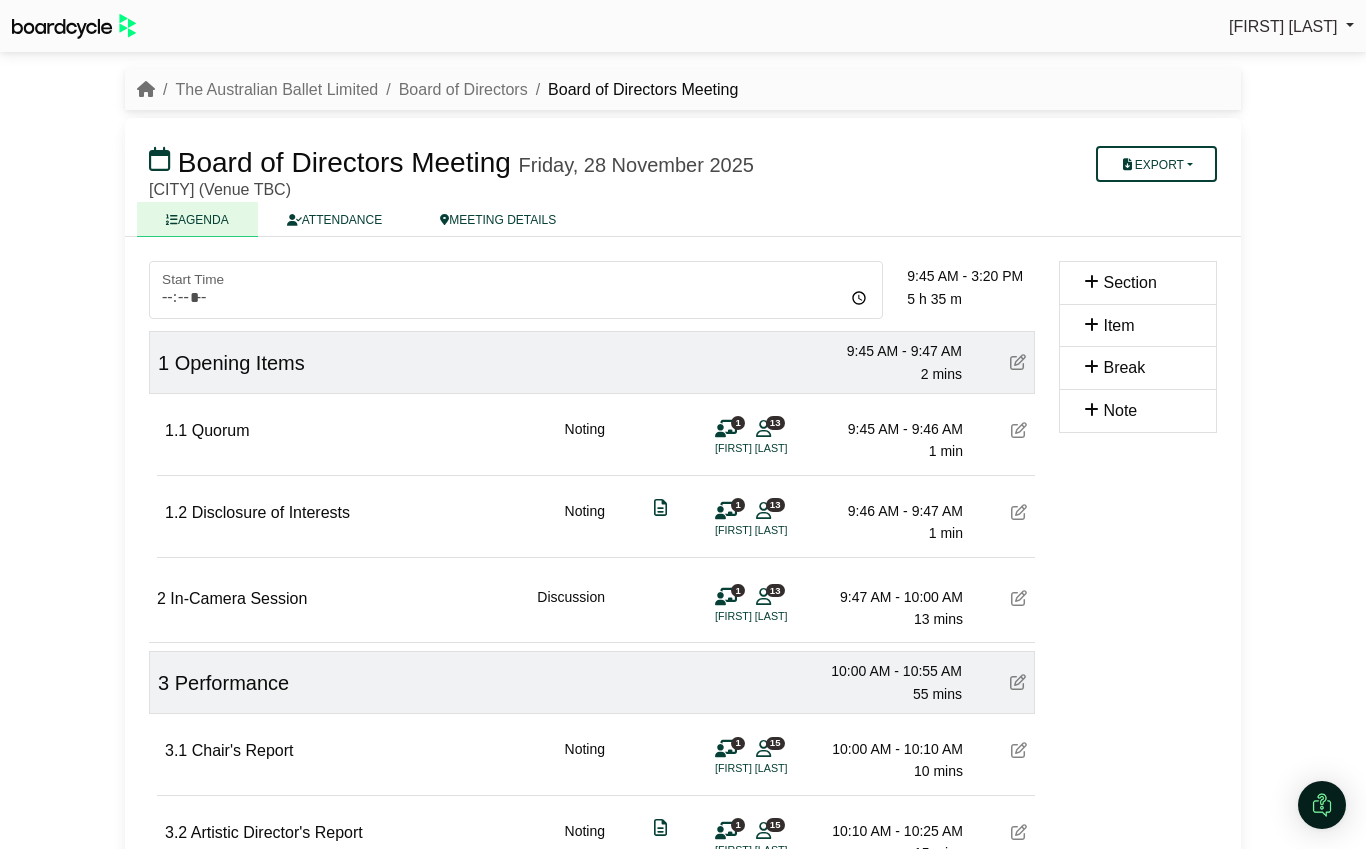 scroll, scrollTop: 0, scrollLeft: 0, axis: both 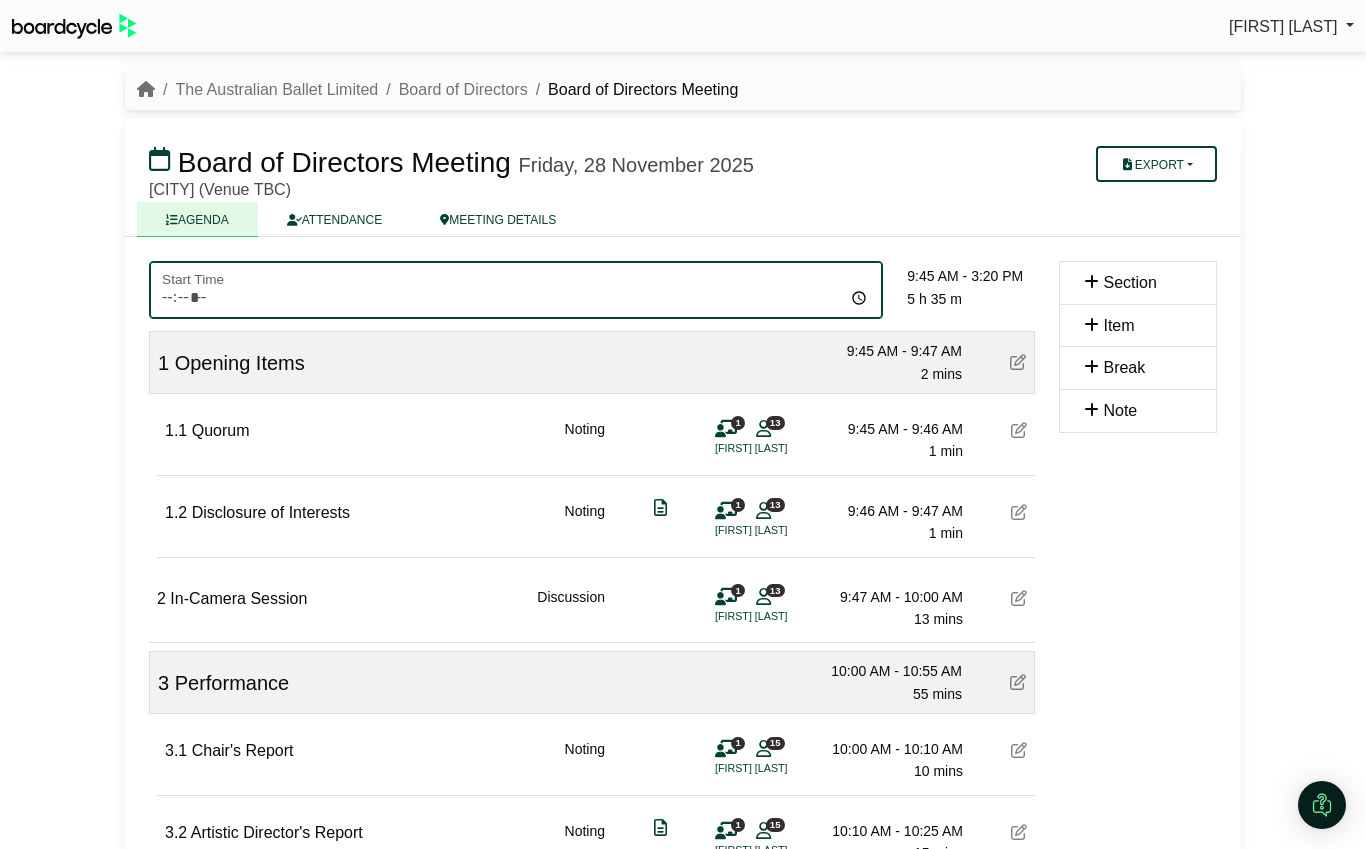 click on "*****" at bounding box center (516, 290) 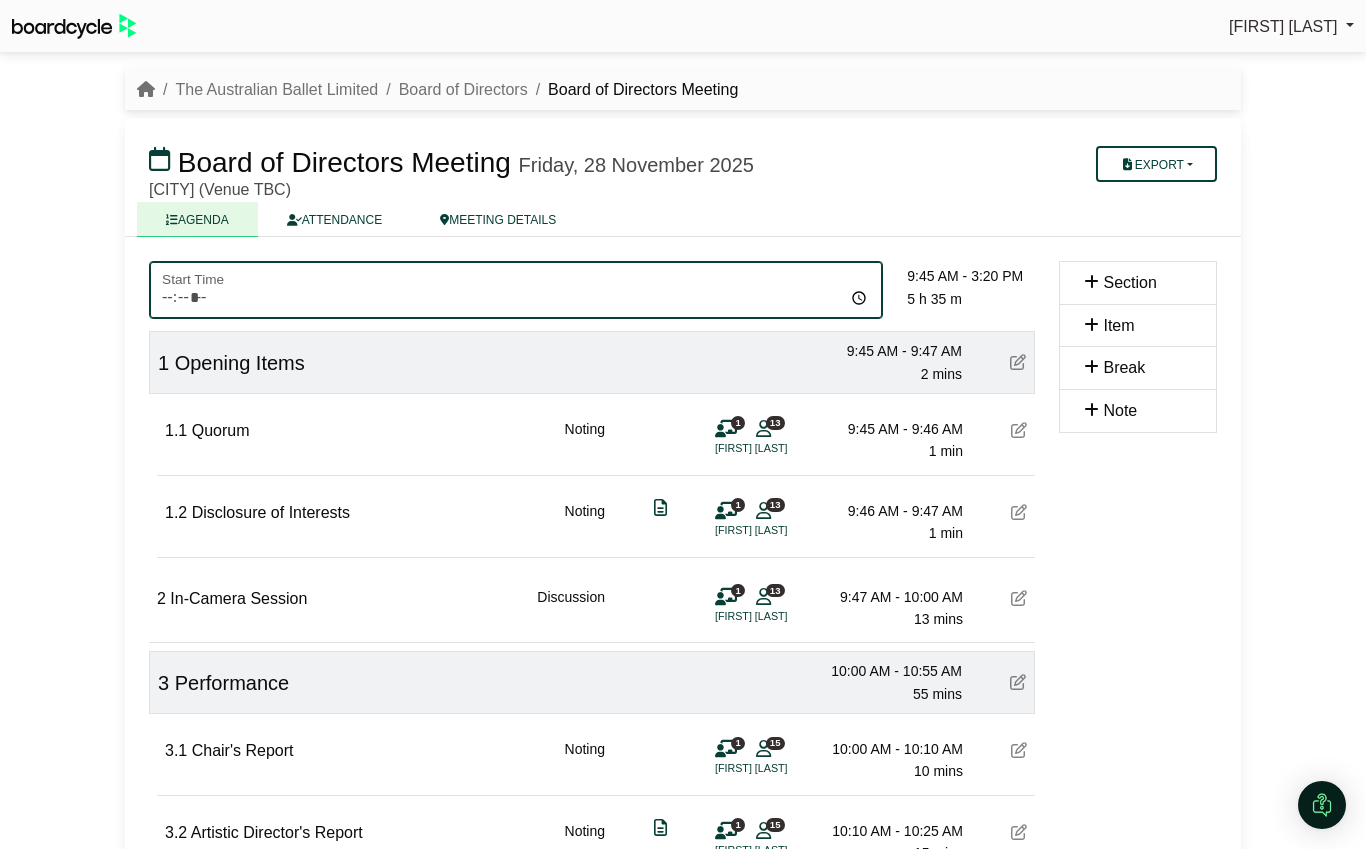 click on "*****" at bounding box center [516, 290] 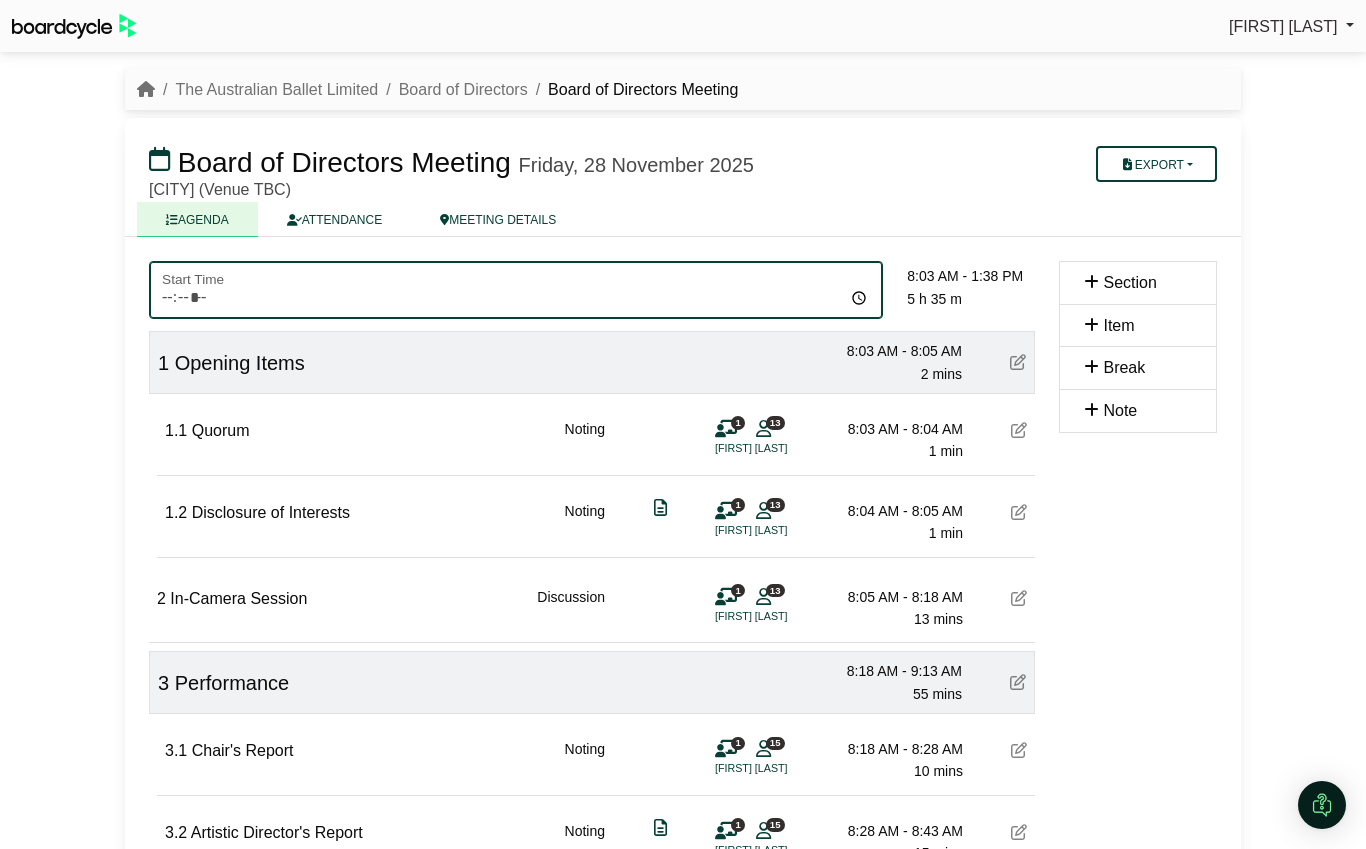 type on "*****" 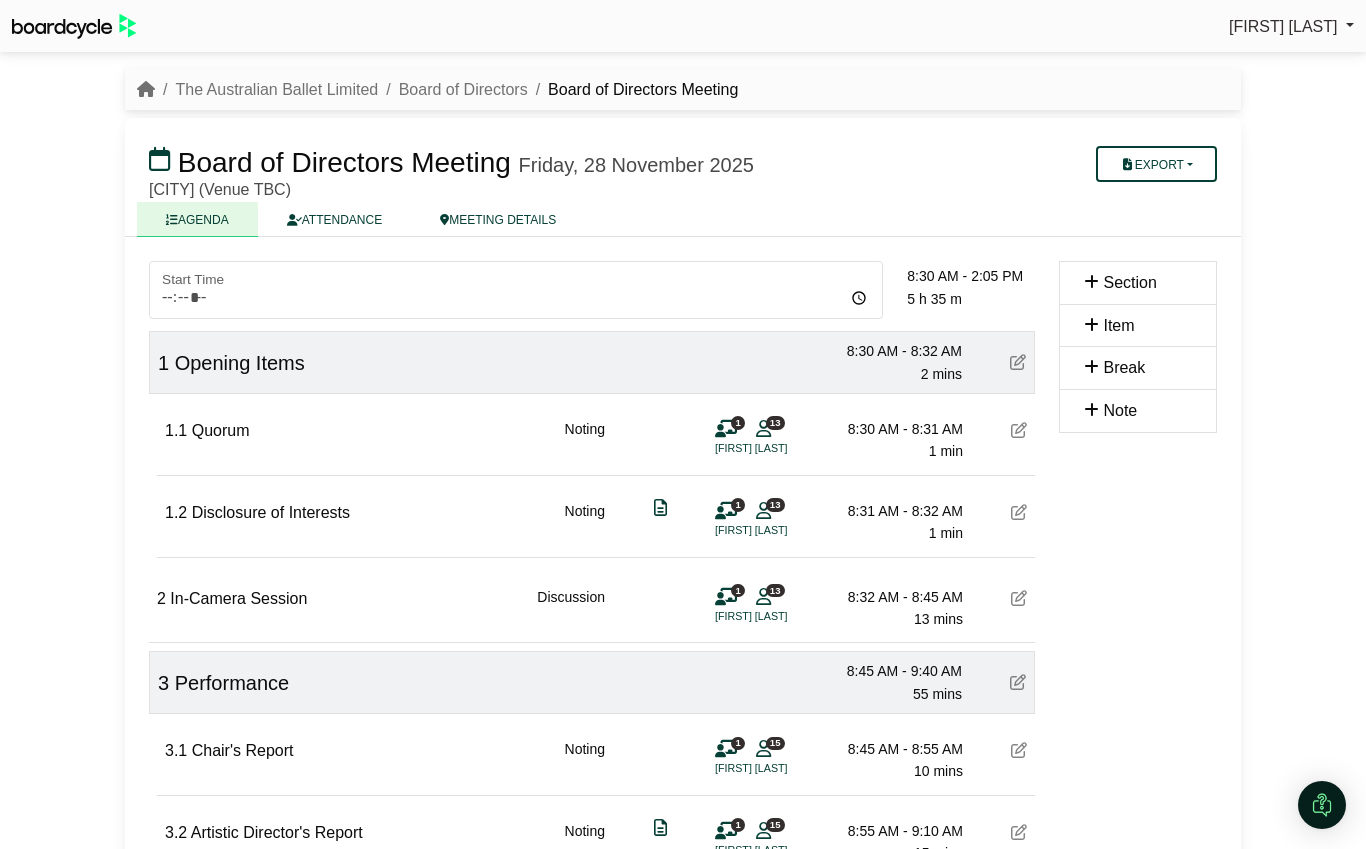 click on "[FIRST] [LAST]
Sign Out
The Australian Ballet Limited
Board of Directors
Board of Directors Meeting
Board of Directors Meeting" at bounding box center [683, 424] 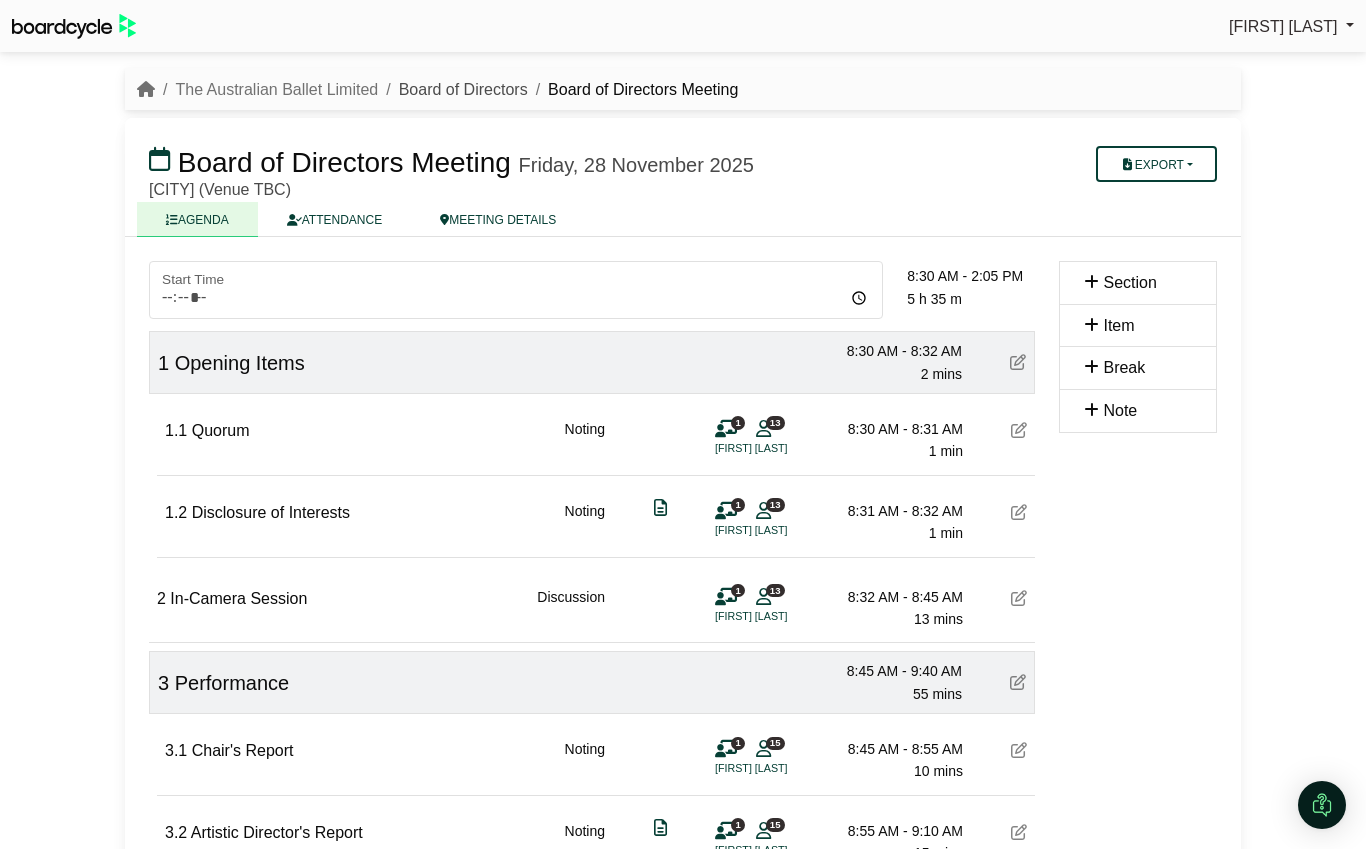 click on "Board of Directors" at bounding box center [463, 89] 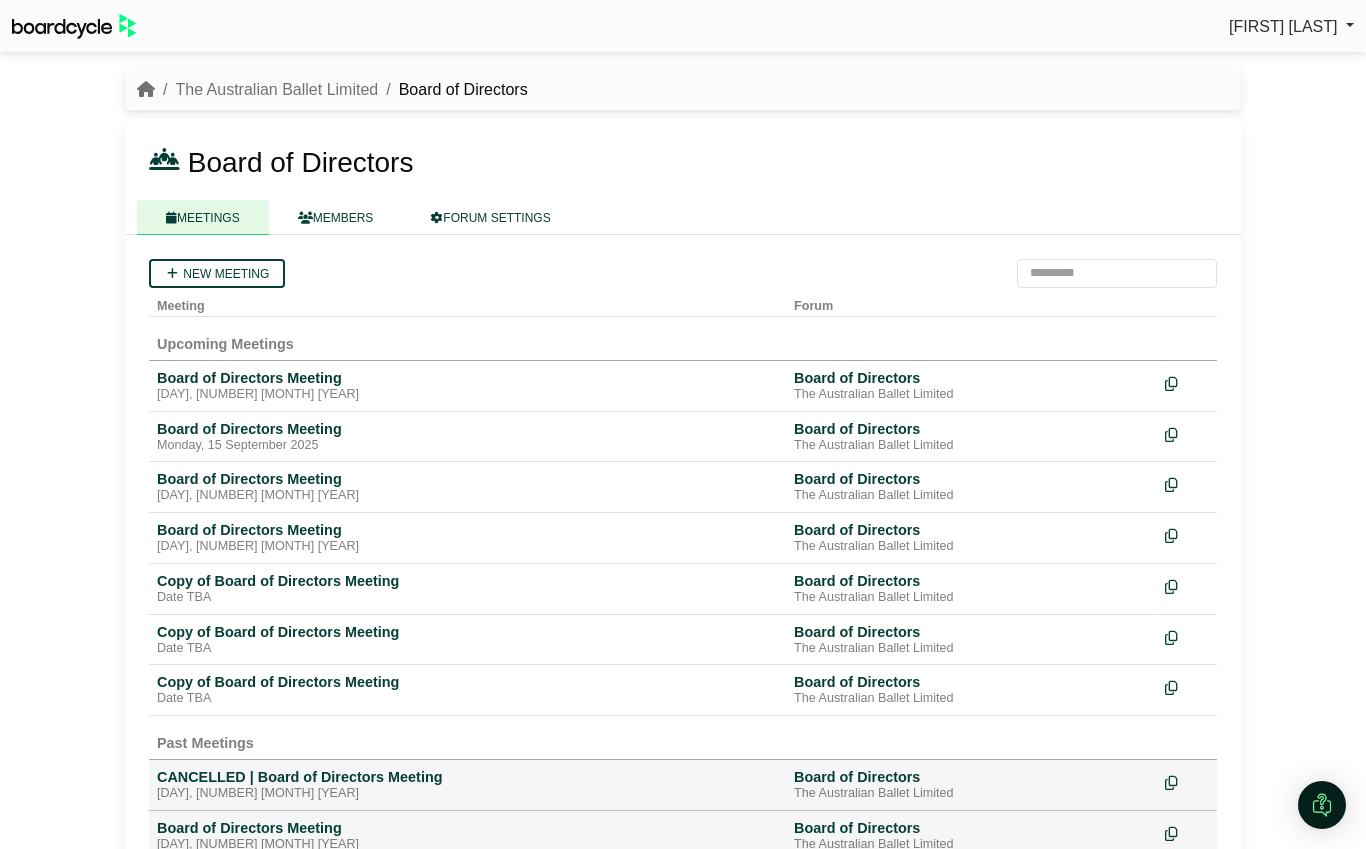 scroll, scrollTop: 0, scrollLeft: 0, axis: both 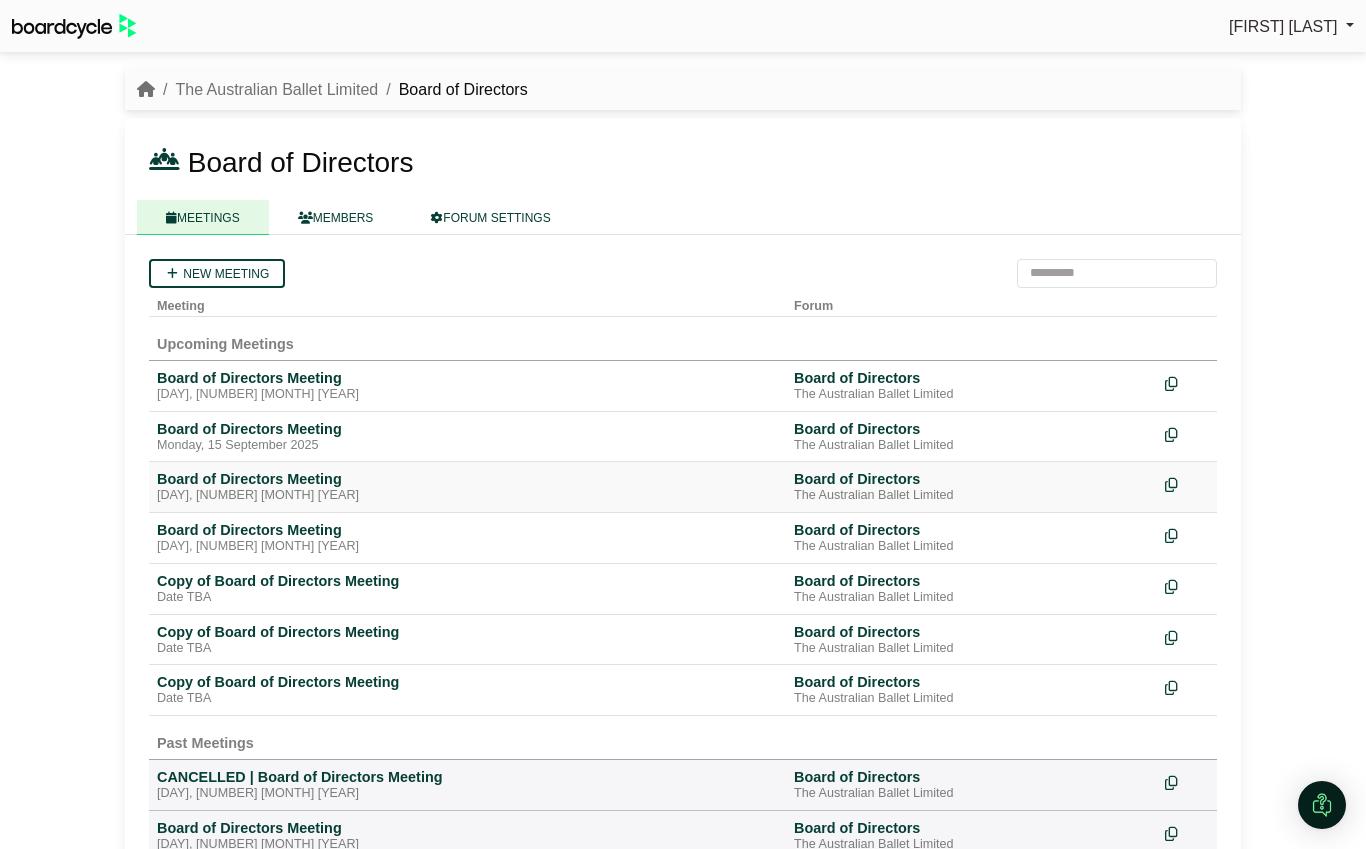 click on "[DAY], [NUMBER] [MONTH] [YEAR]" at bounding box center (467, 496) 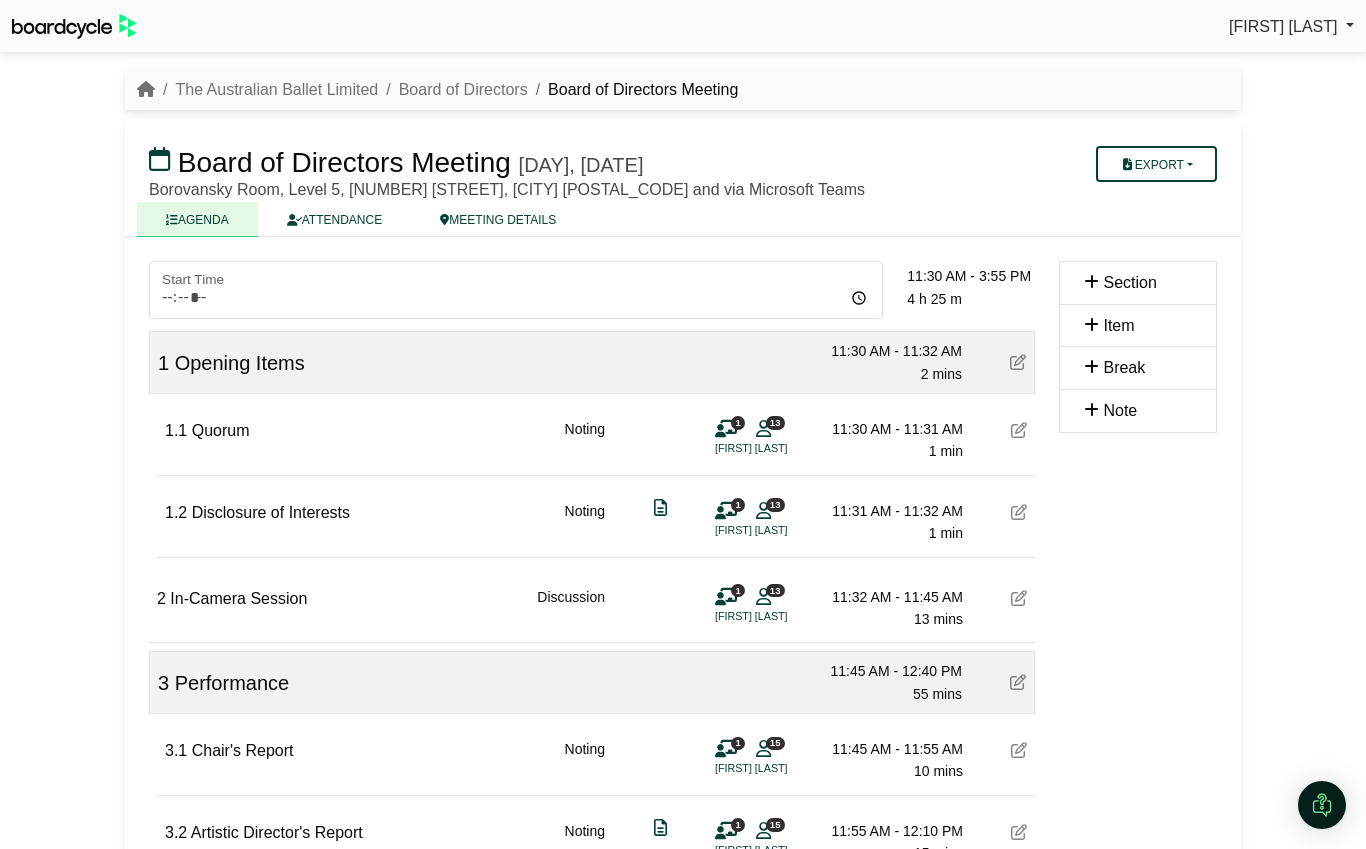 scroll, scrollTop: 0, scrollLeft: 0, axis: both 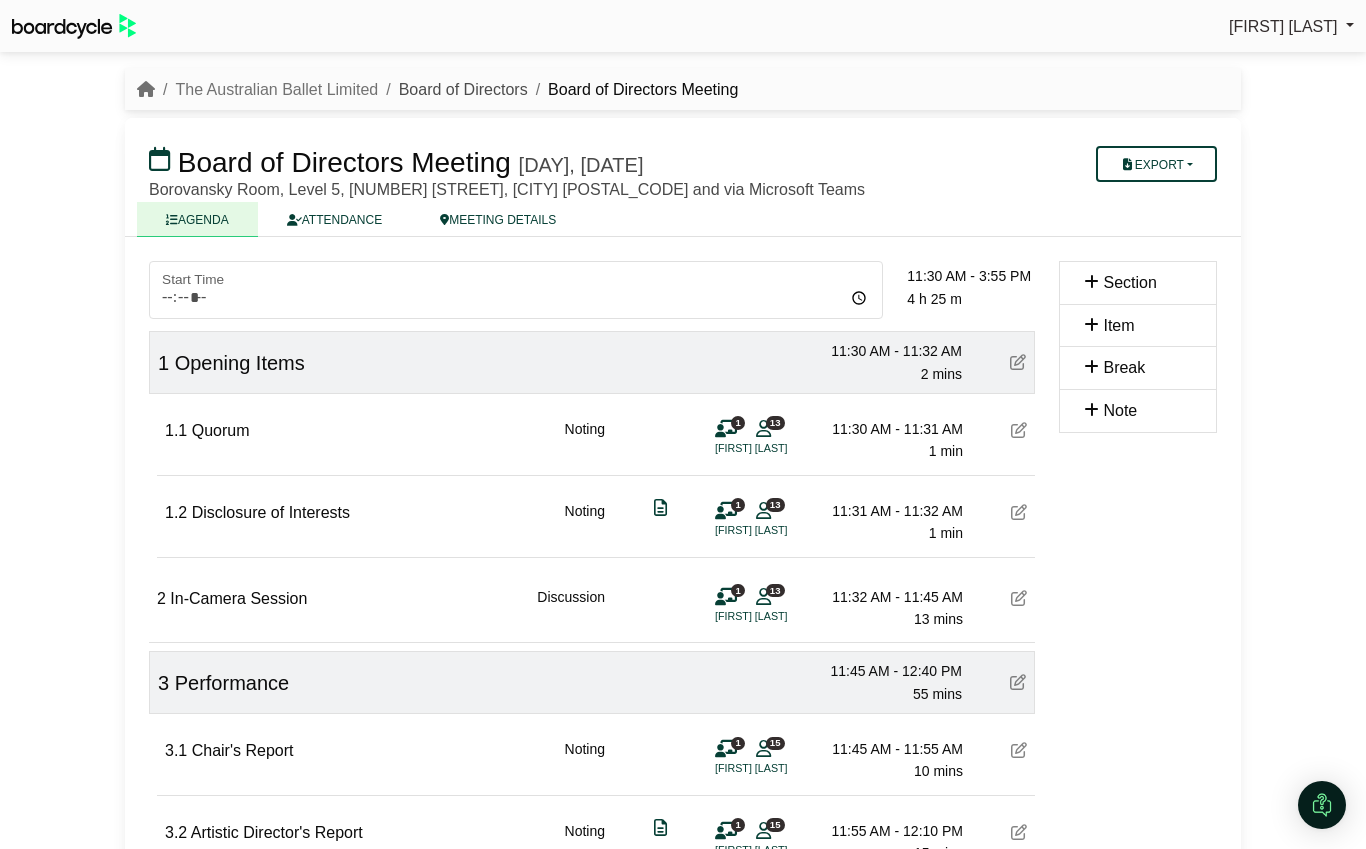 click on "Board of Directors" at bounding box center [463, 89] 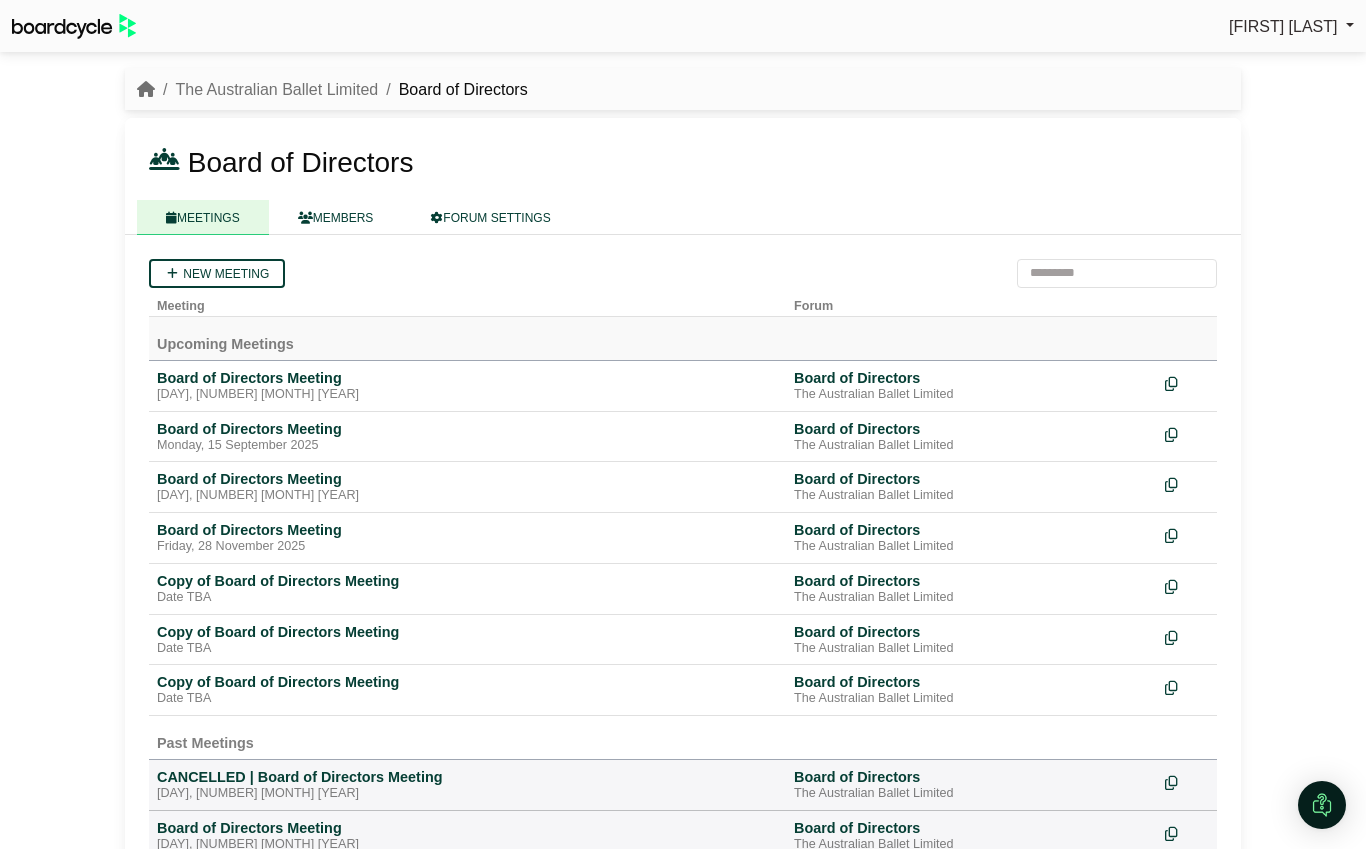 scroll, scrollTop: 0, scrollLeft: 0, axis: both 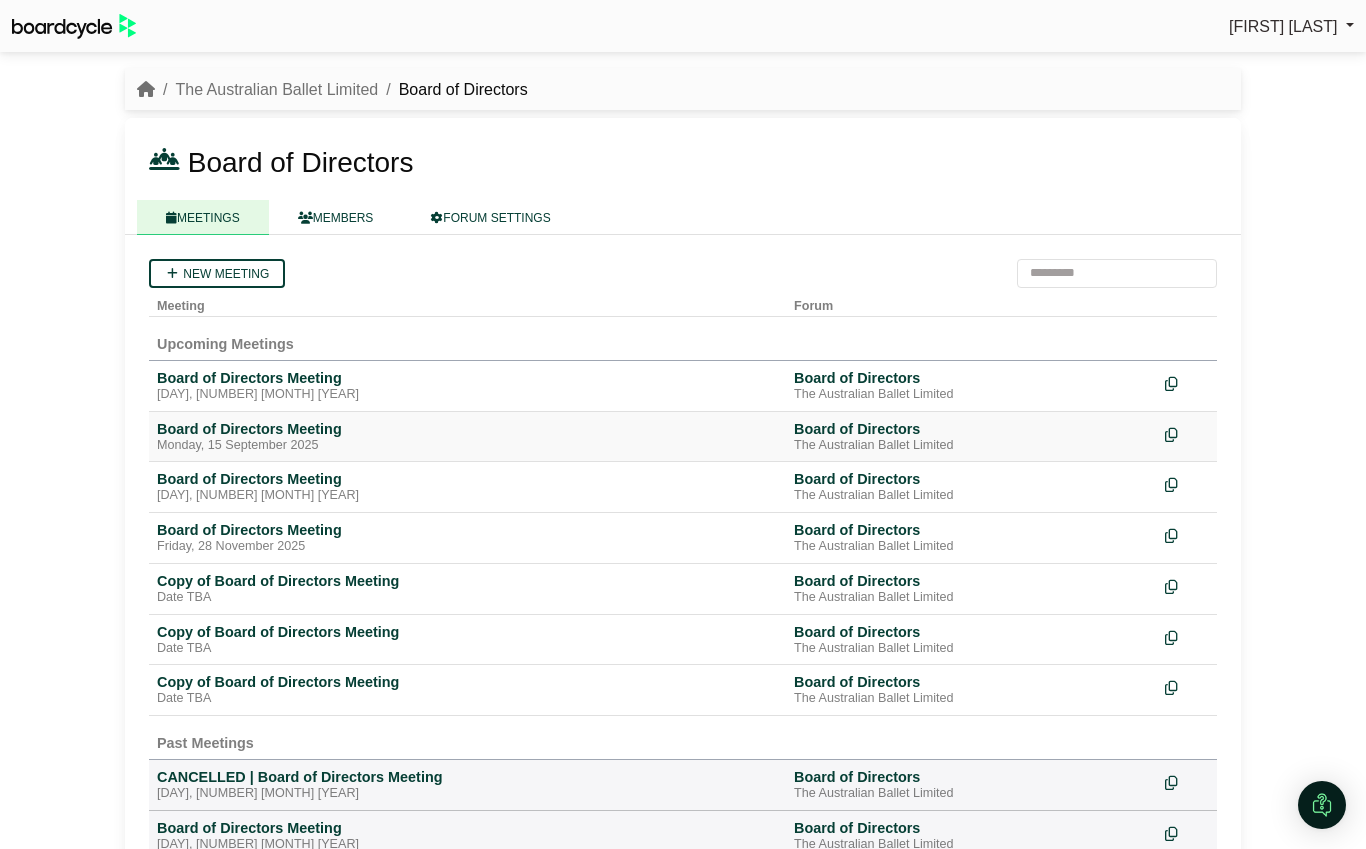 click on "Board of Directors Meeting" at bounding box center [467, 429] 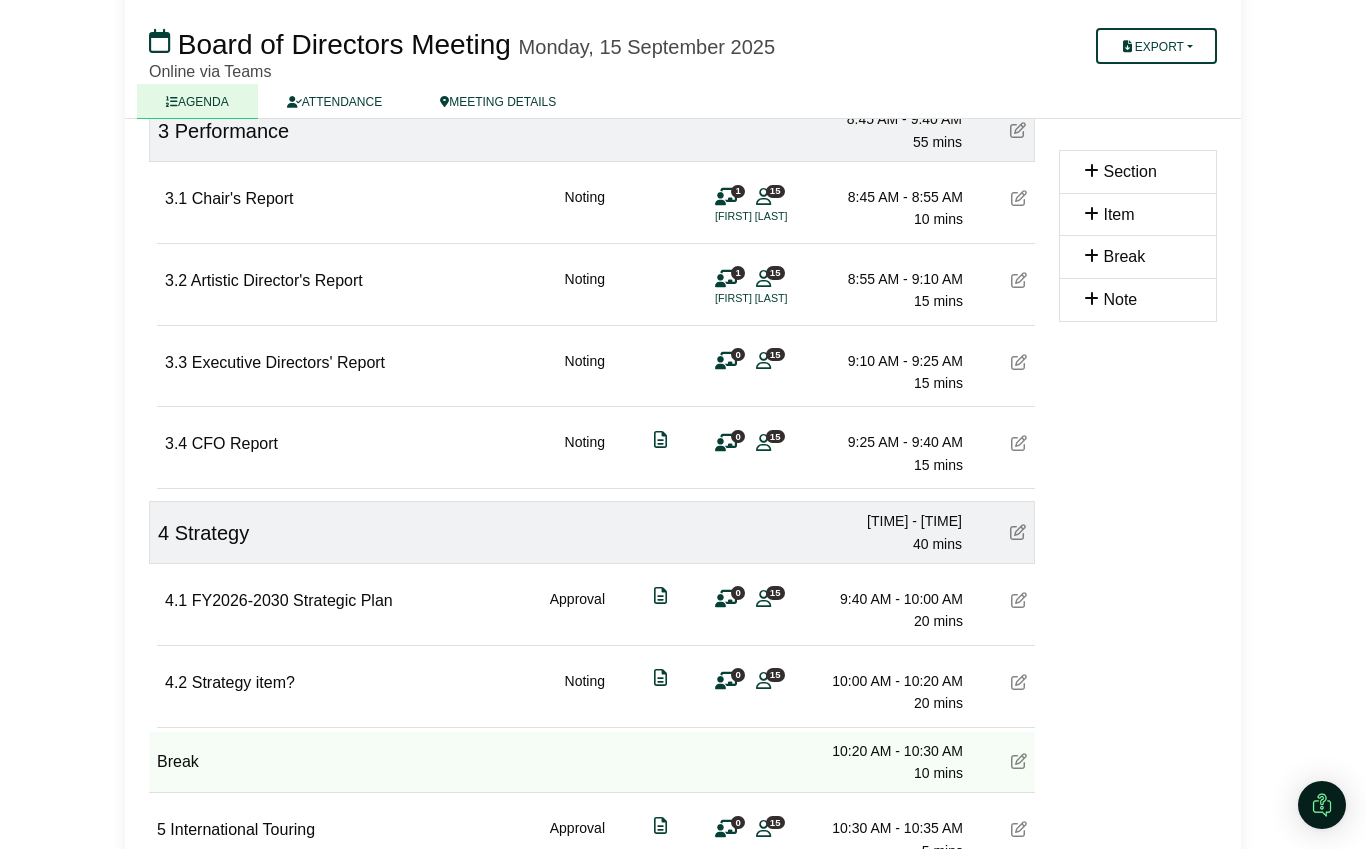 scroll, scrollTop: 554, scrollLeft: 0, axis: vertical 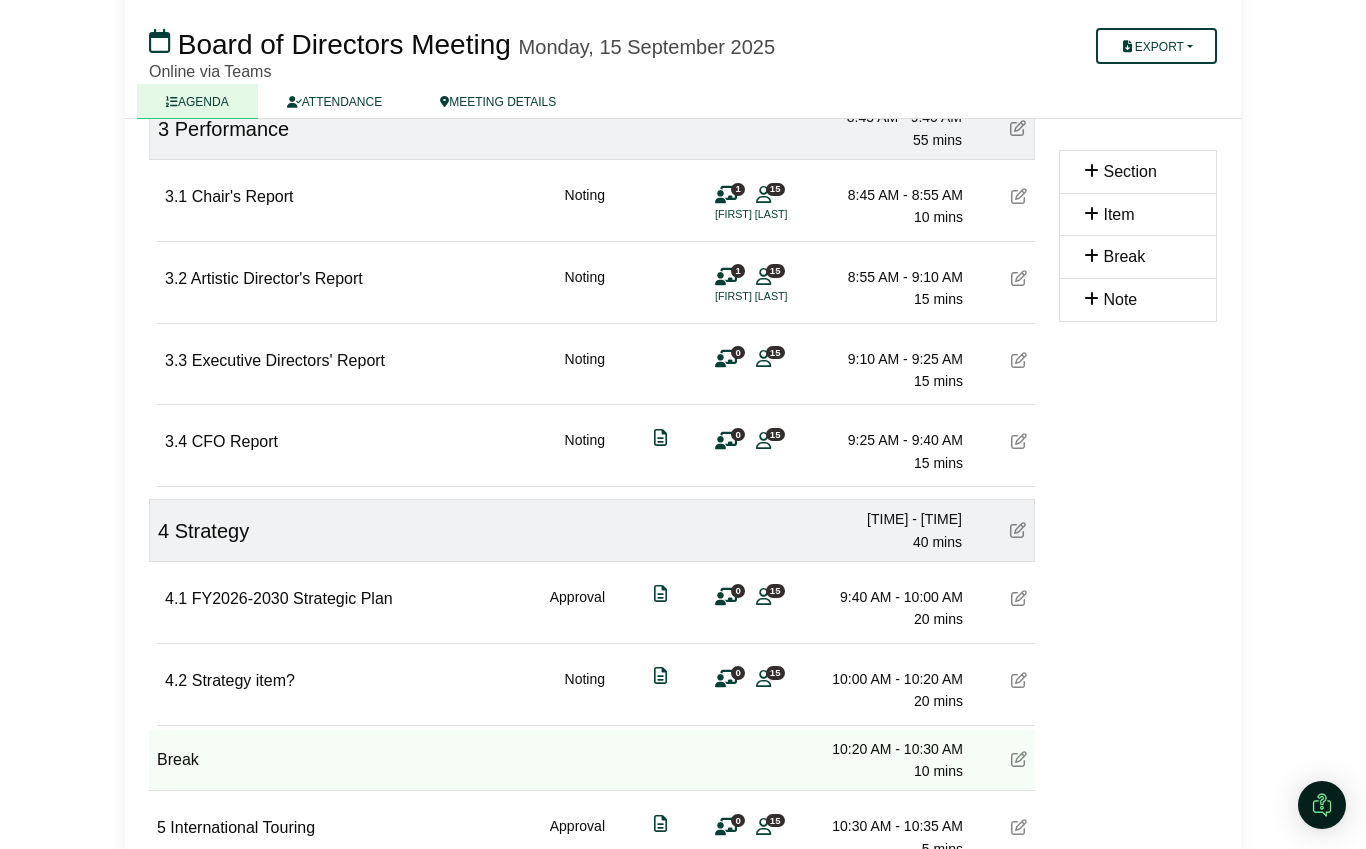click at bounding box center [1019, 598] 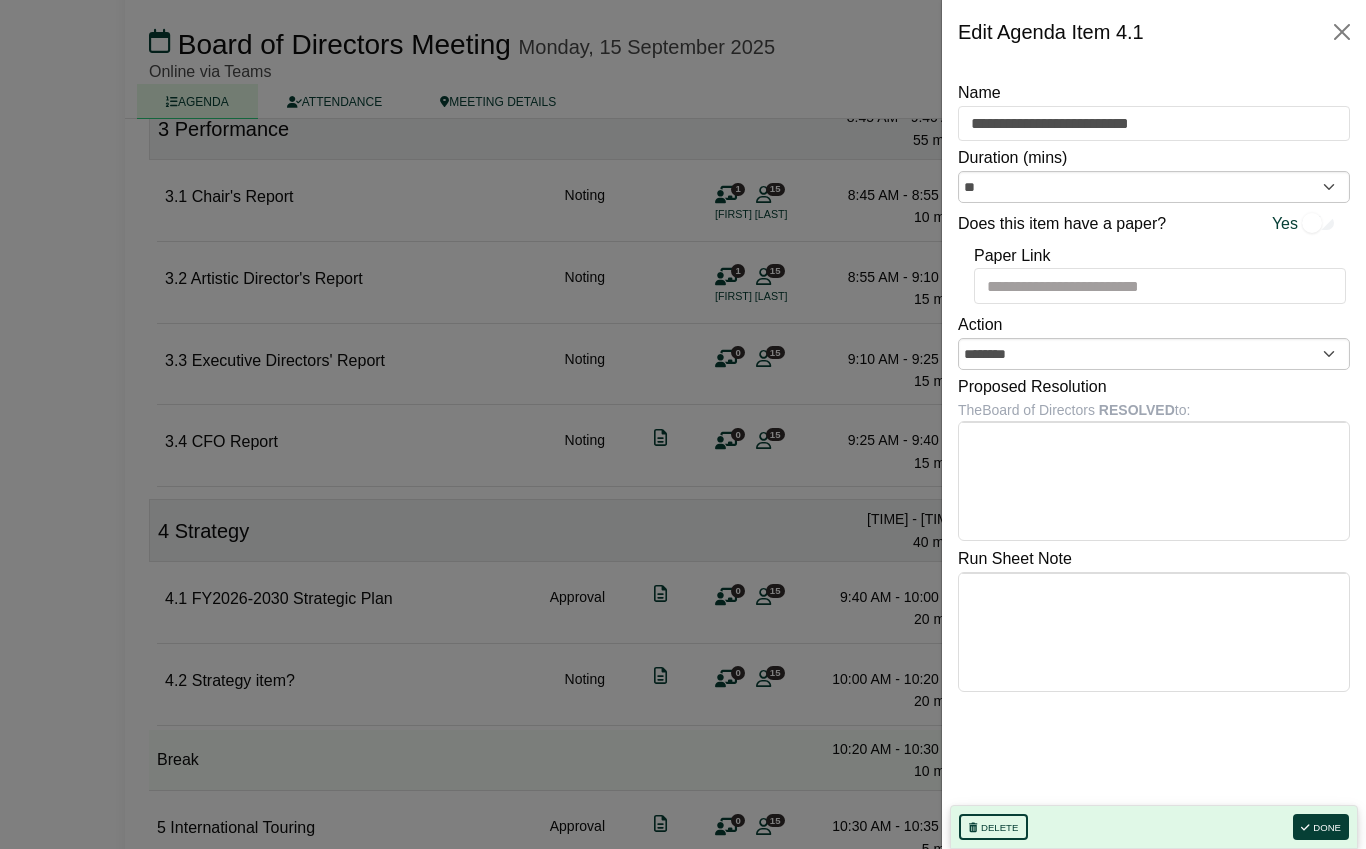 click at bounding box center [683, 424] 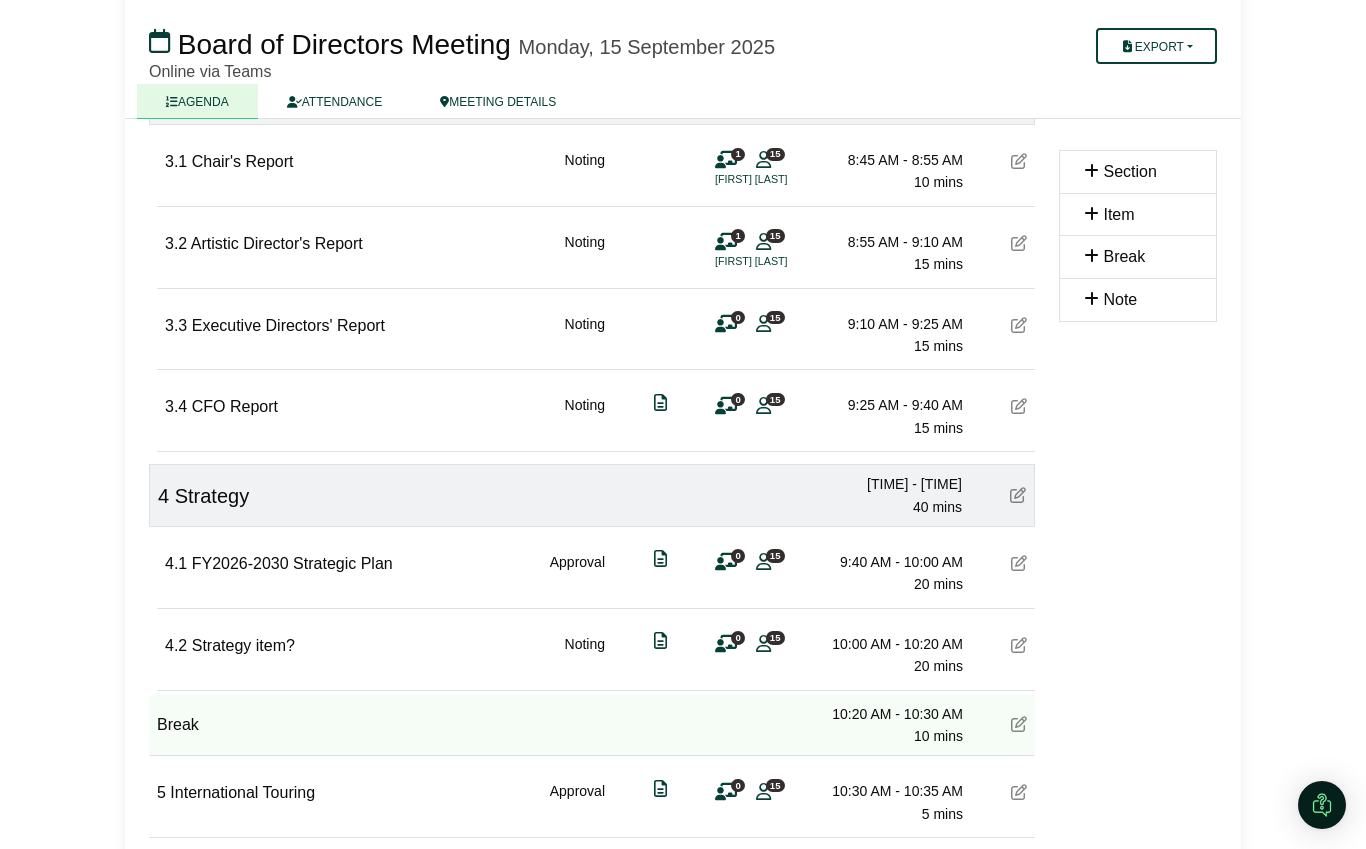 scroll, scrollTop: 586, scrollLeft: 0, axis: vertical 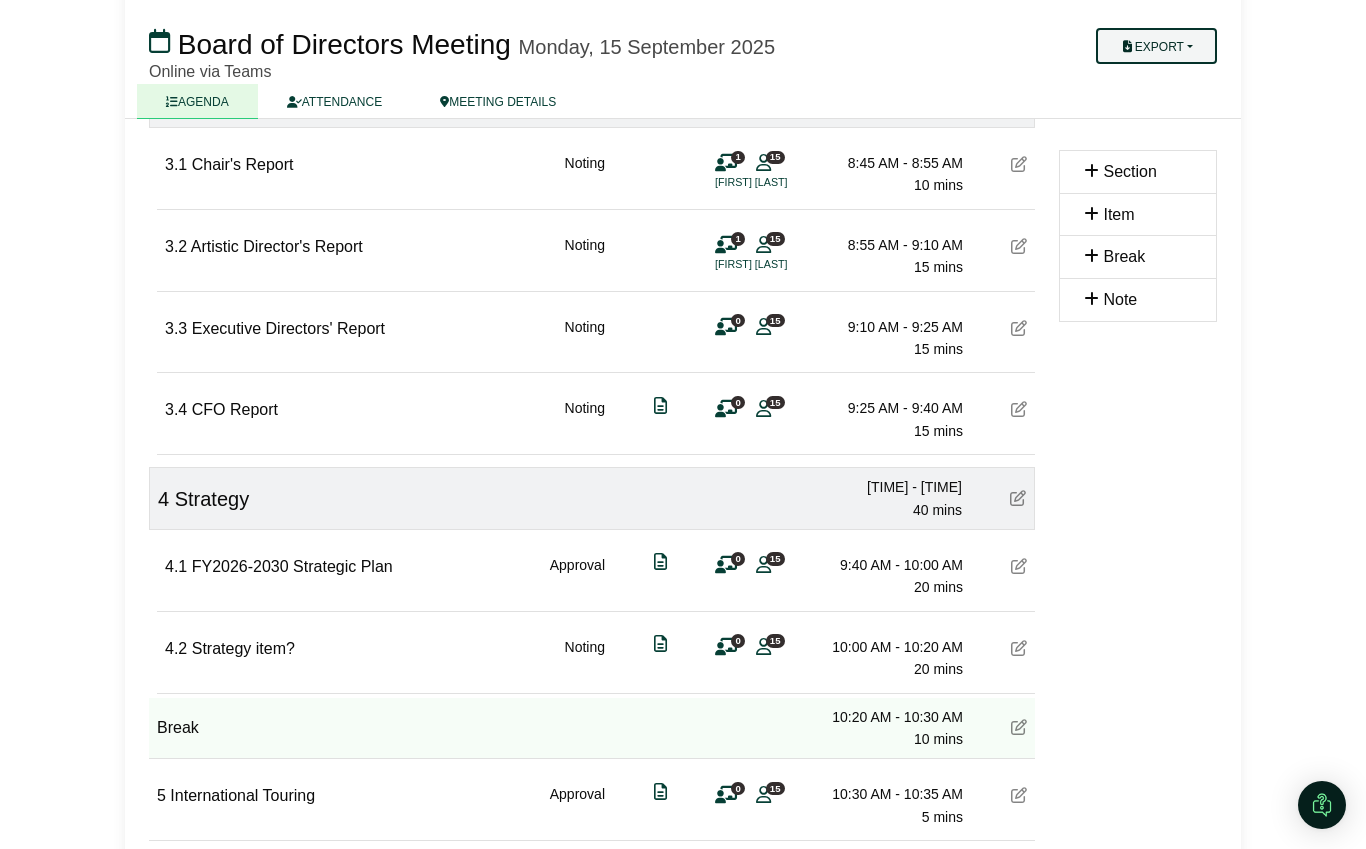 click on "Export" at bounding box center [1156, 46] 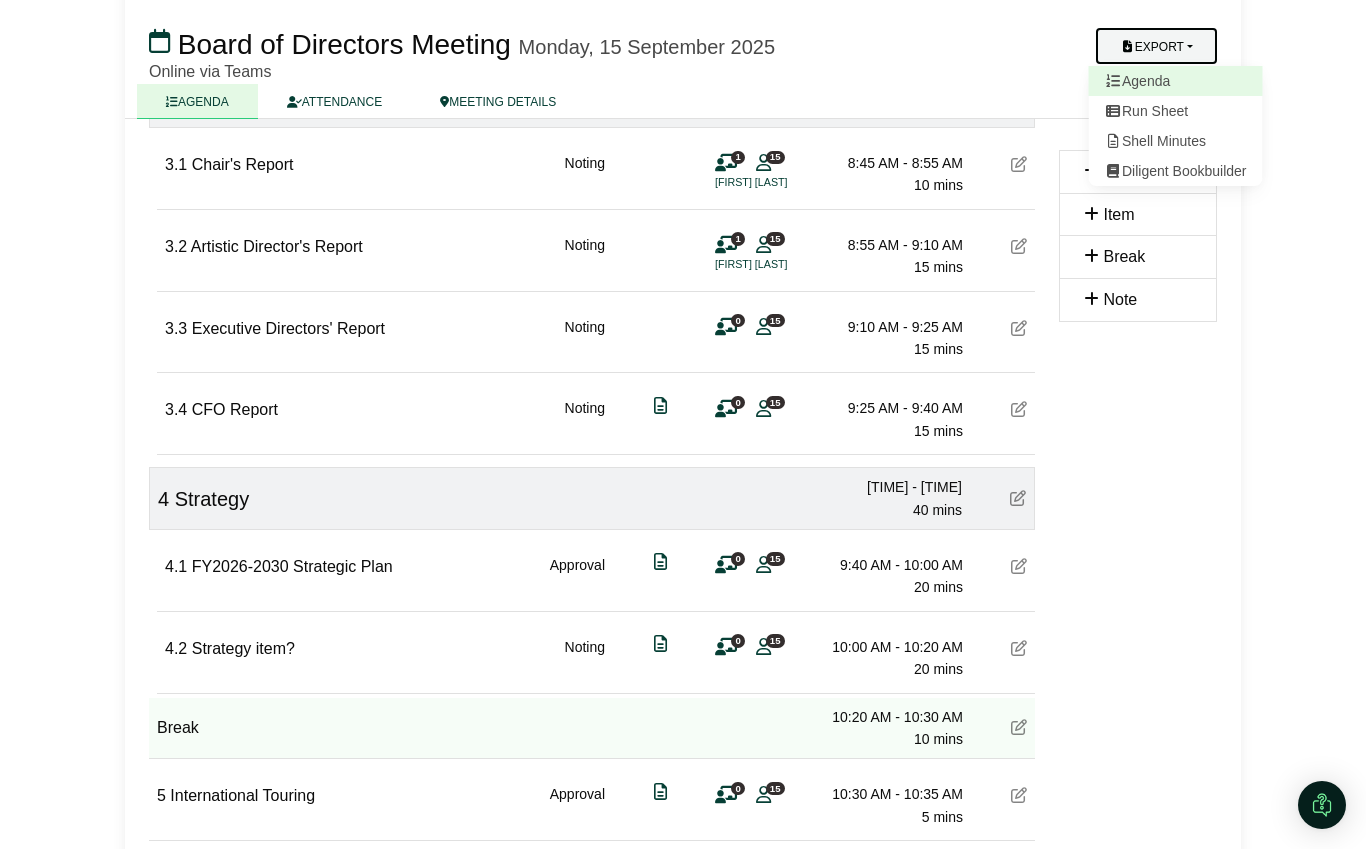 click on "Agenda" at bounding box center (1176, 81) 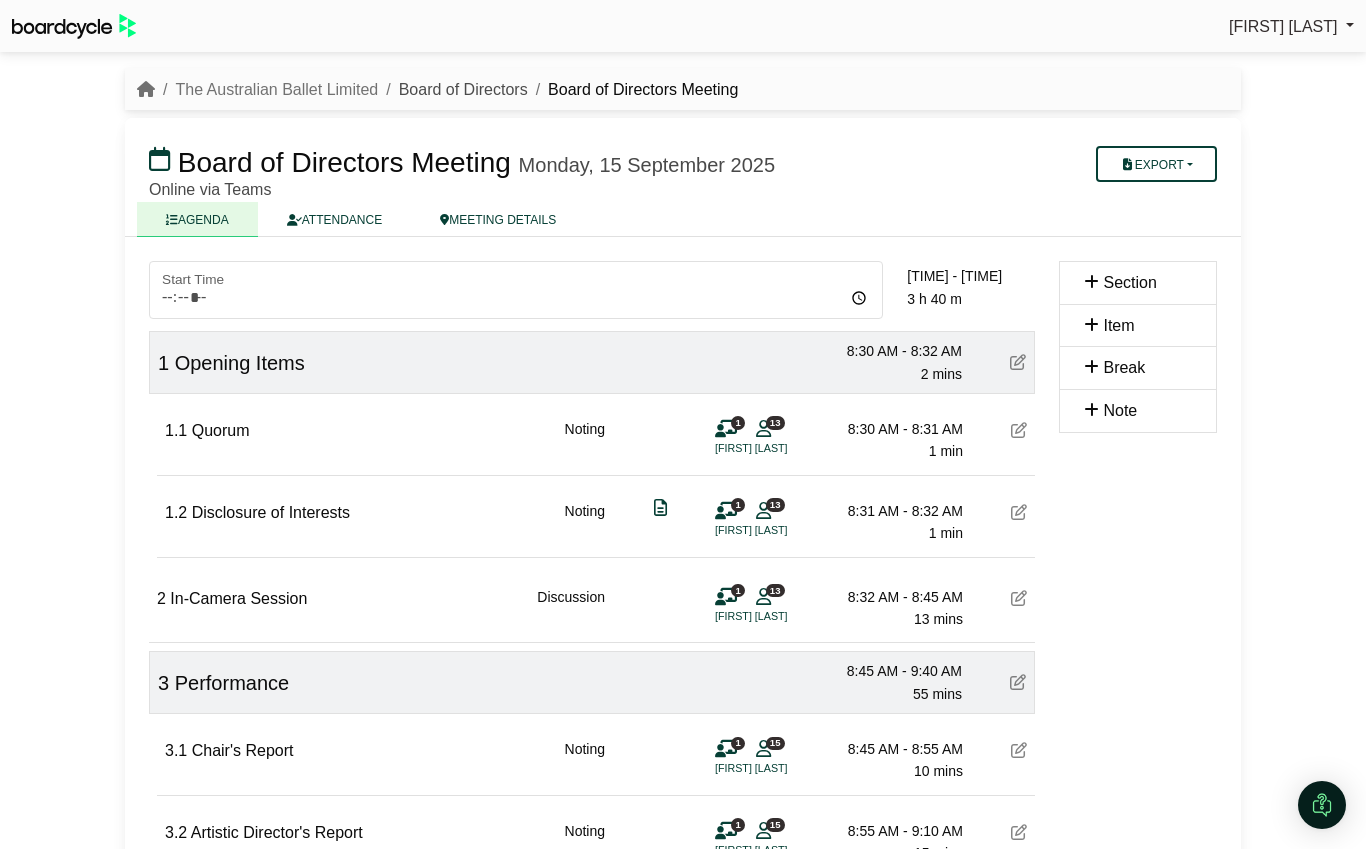 click on "Board of Directors" at bounding box center [463, 89] 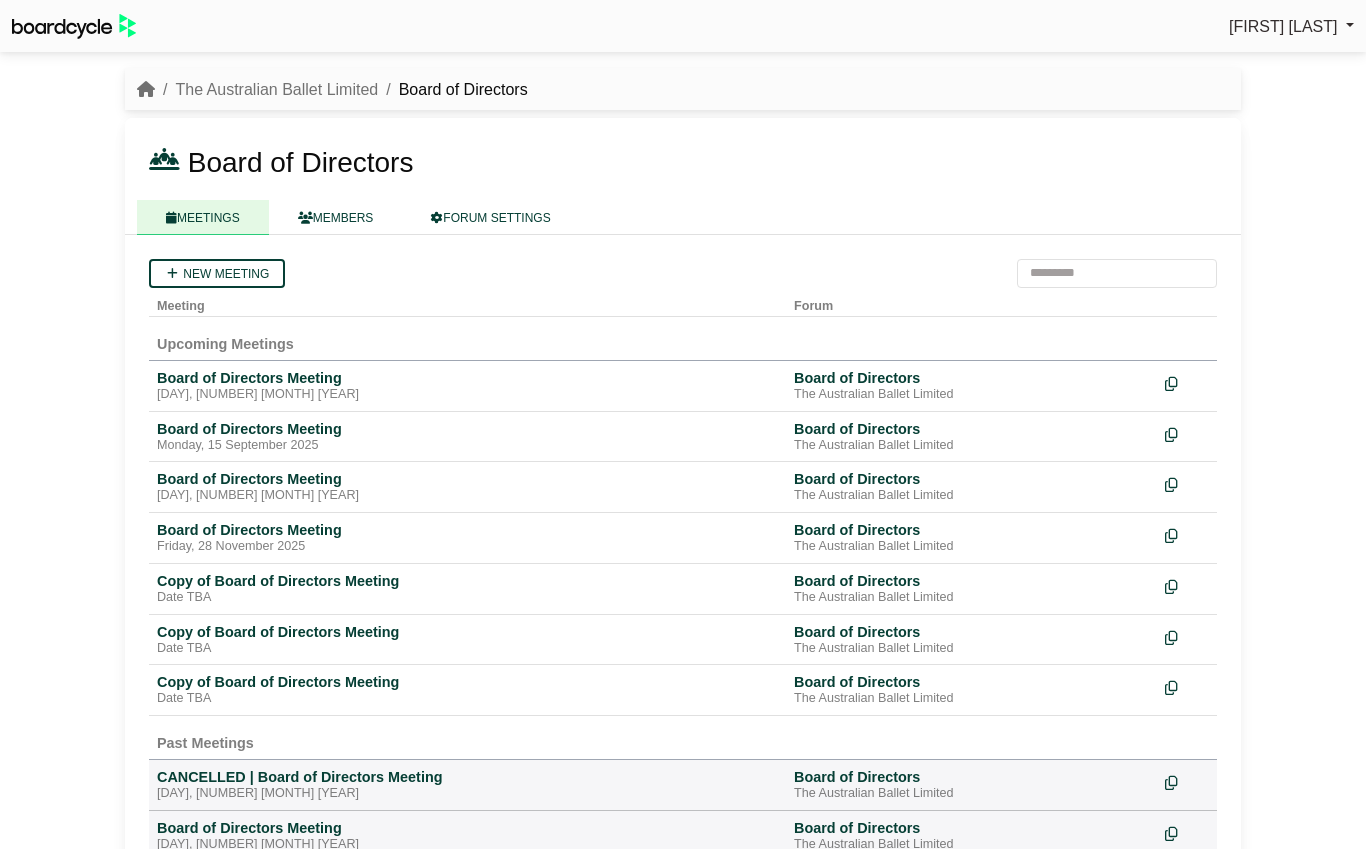 scroll, scrollTop: 0, scrollLeft: 0, axis: both 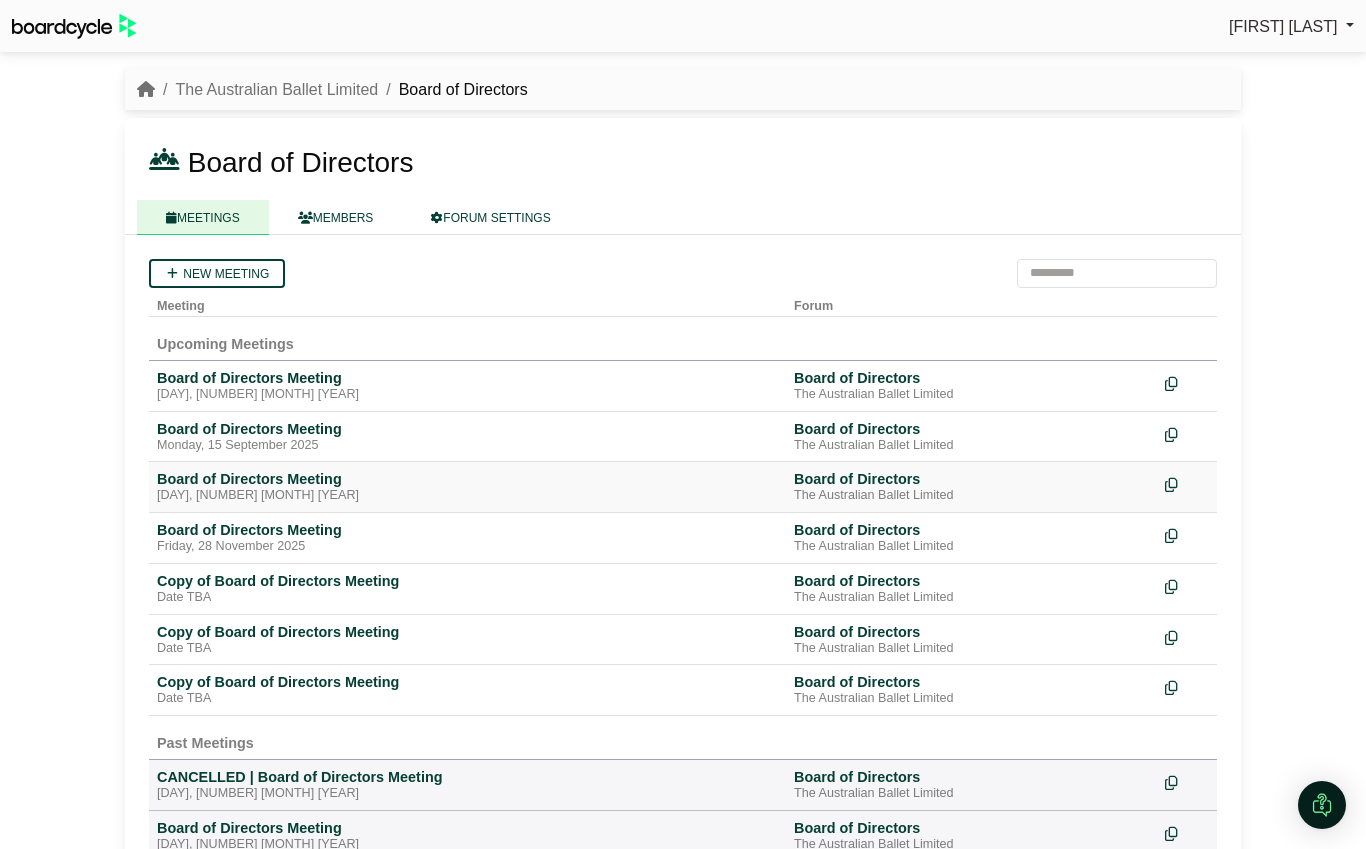 click on "Board of Directors Meeting" at bounding box center (467, 479) 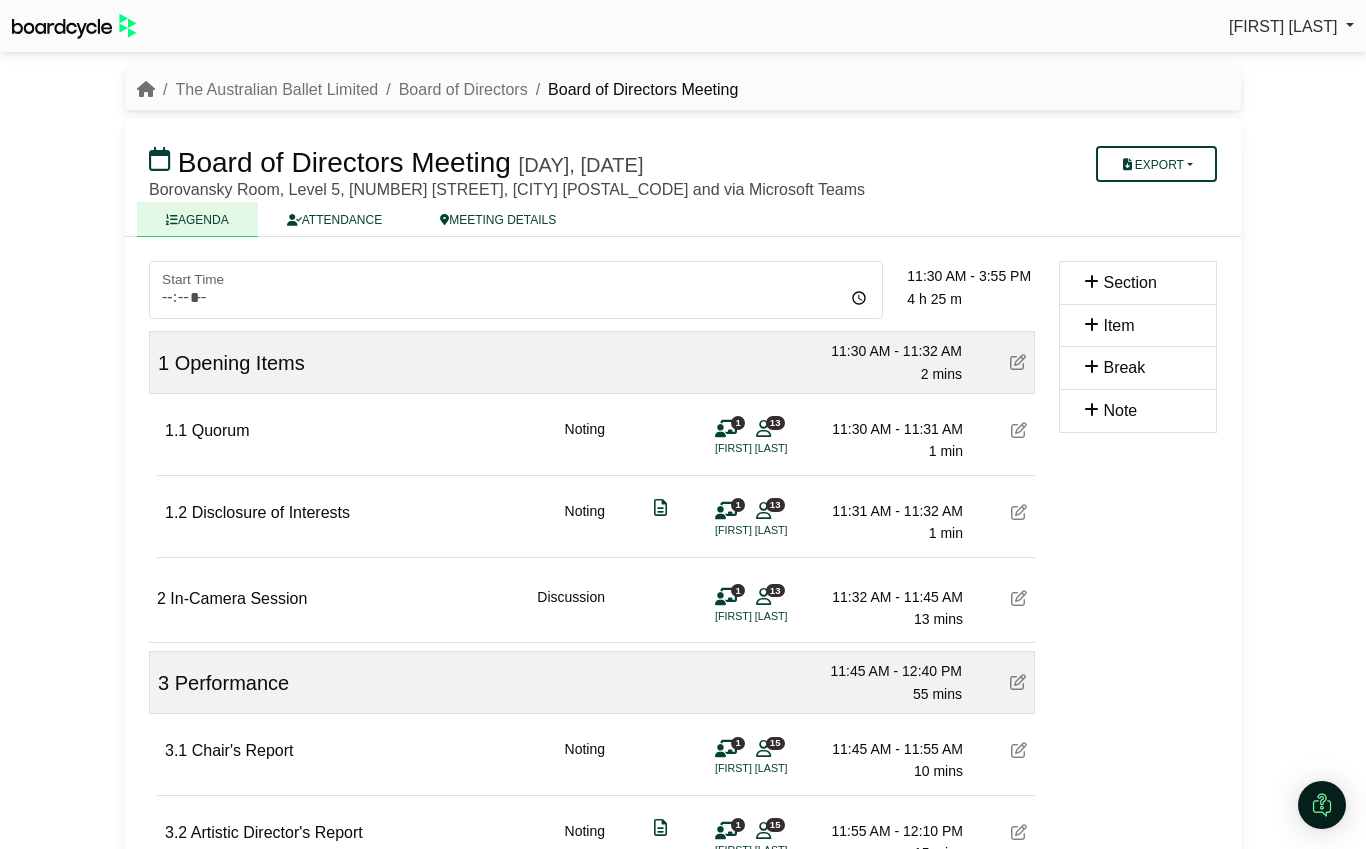 scroll, scrollTop: 0, scrollLeft: 0, axis: both 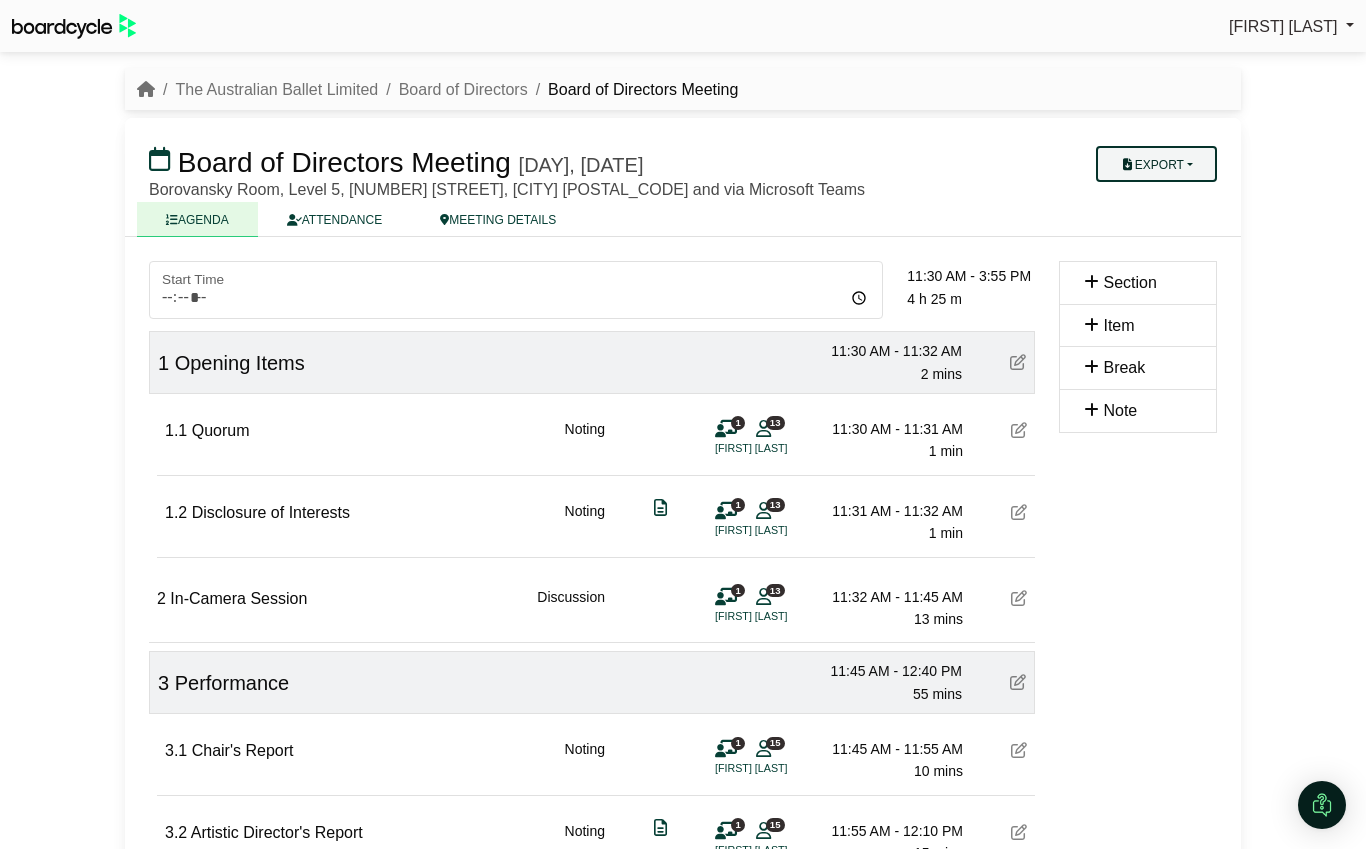 click on "Export" at bounding box center (1156, 164) 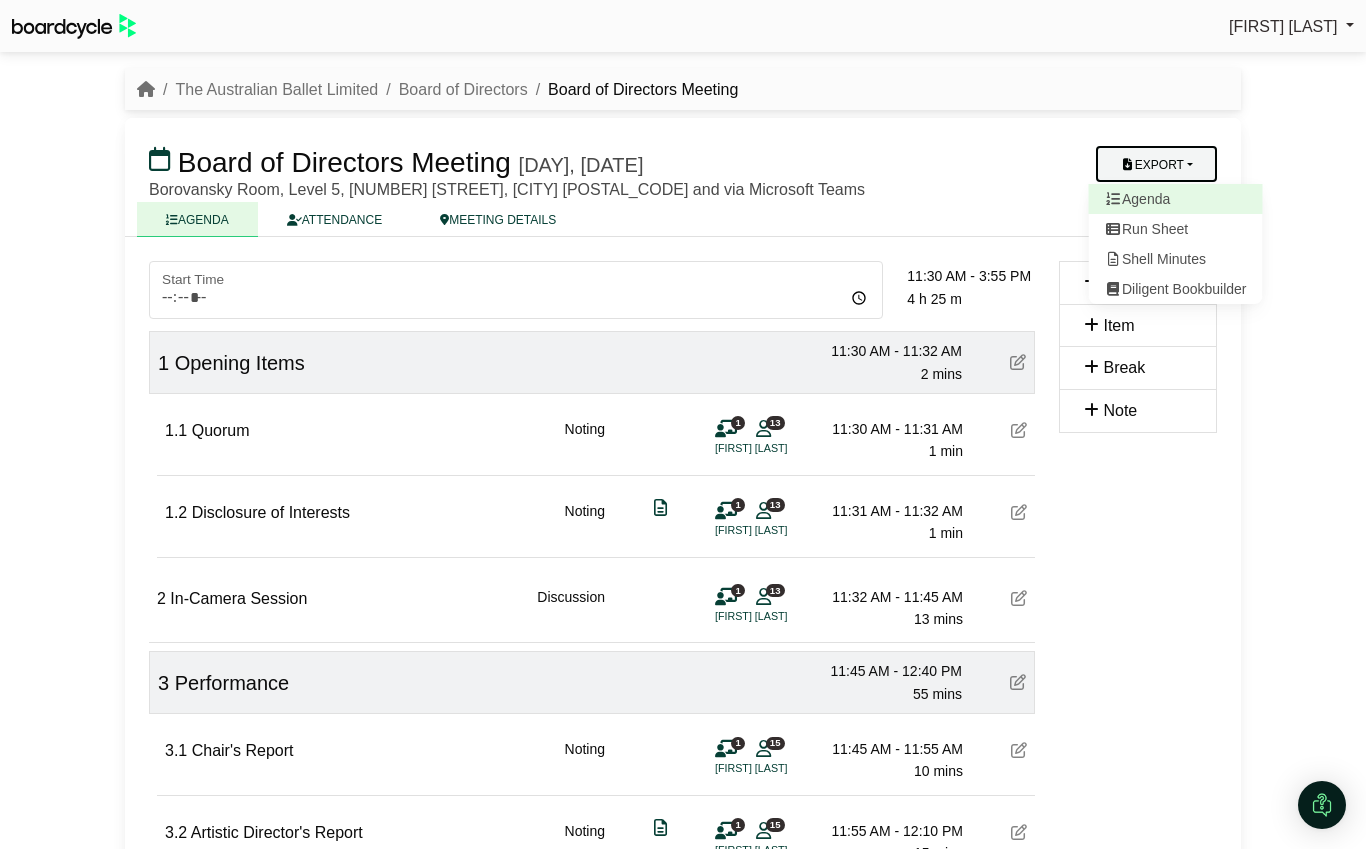click on "Agenda" at bounding box center (1176, 199) 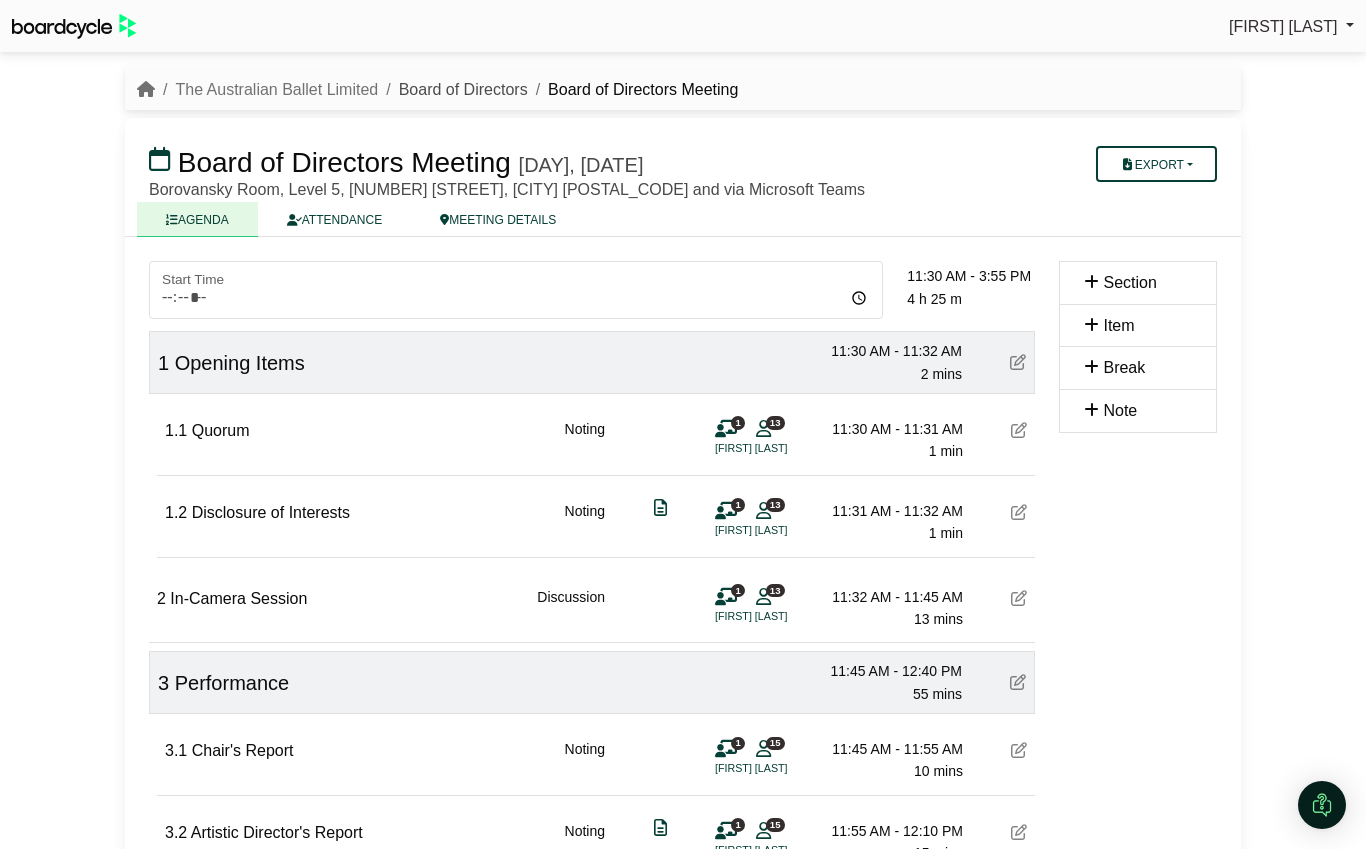 click on "Board of Directors" at bounding box center [463, 89] 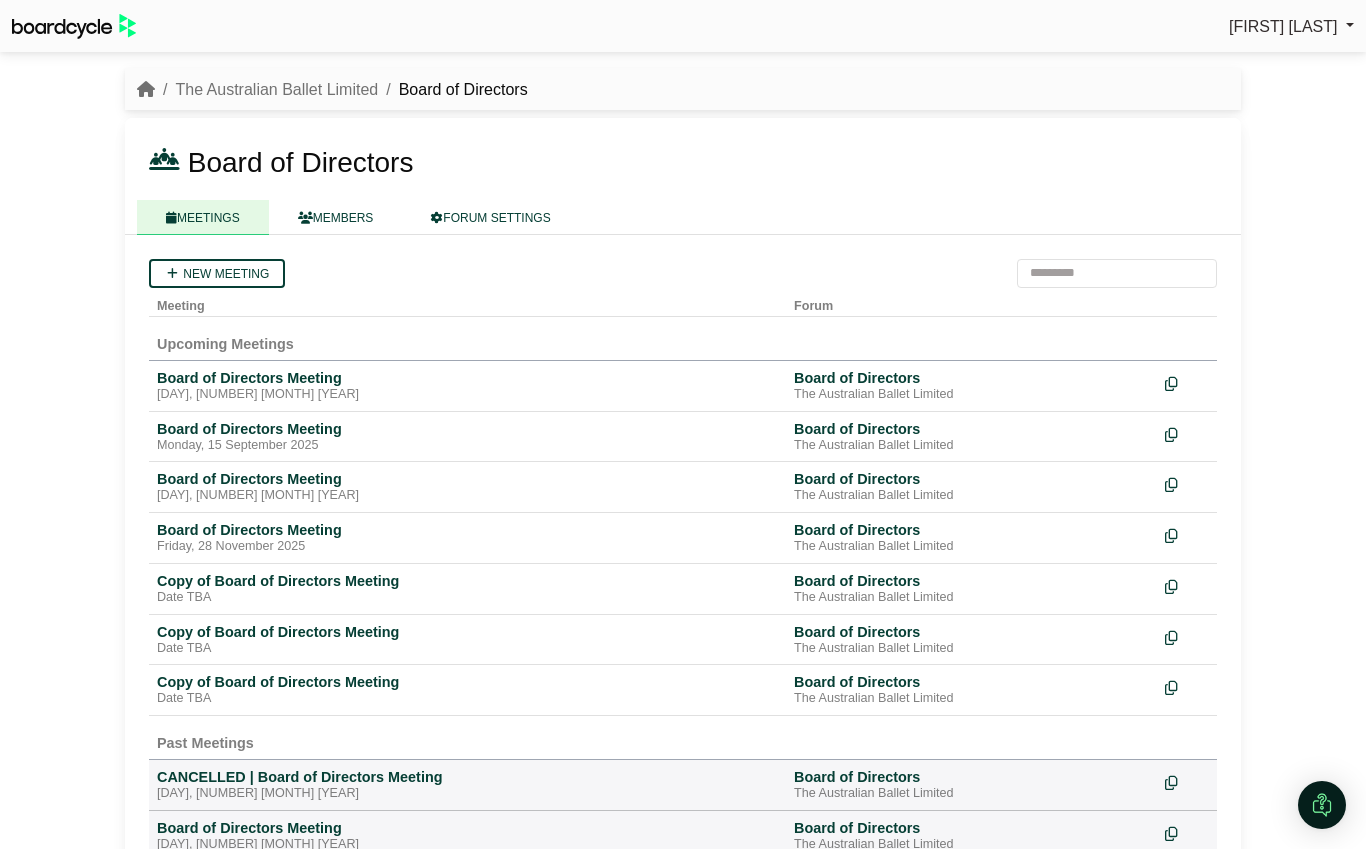 scroll, scrollTop: 0, scrollLeft: 0, axis: both 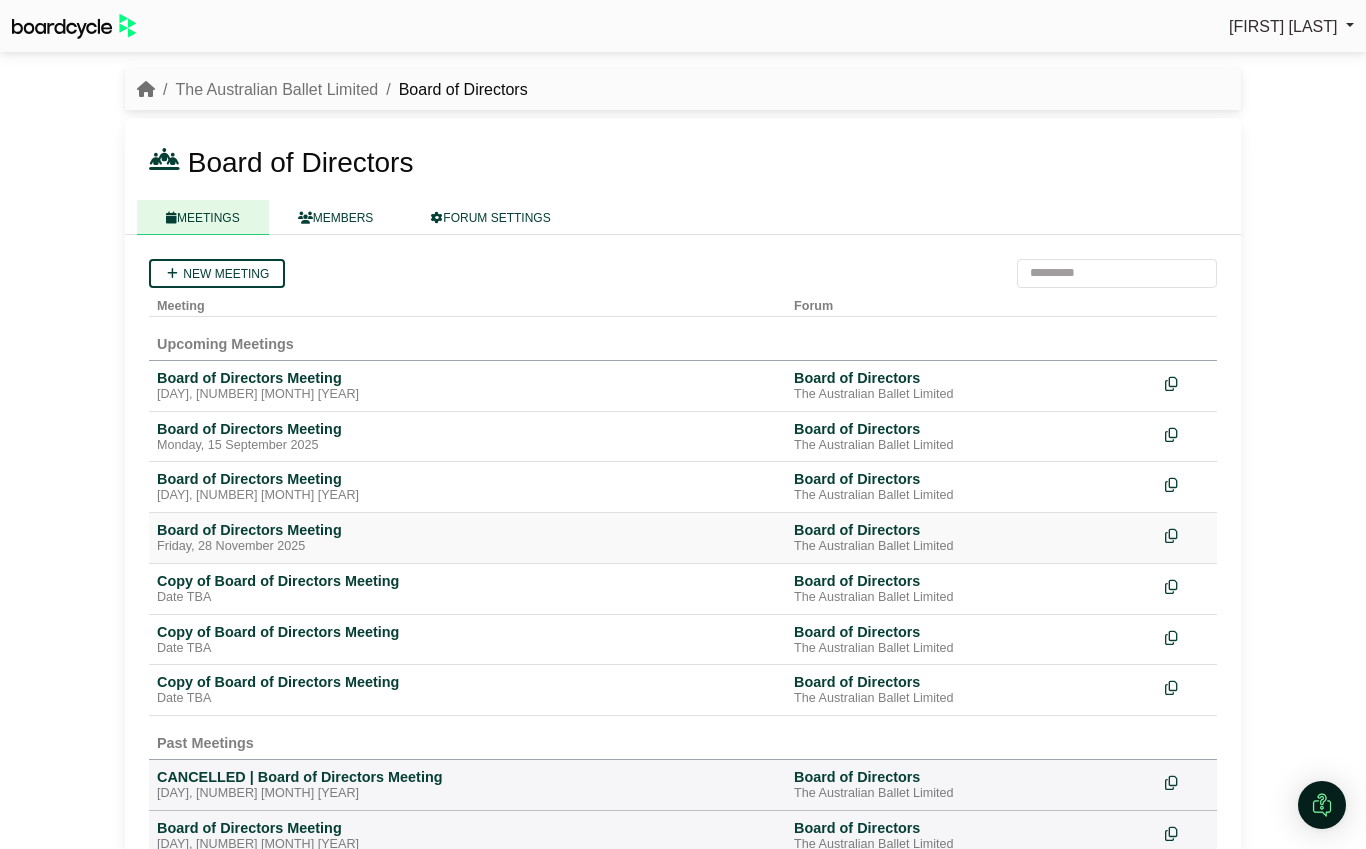 click on "Friday, 28 November 2025" at bounding box center (467, 547) 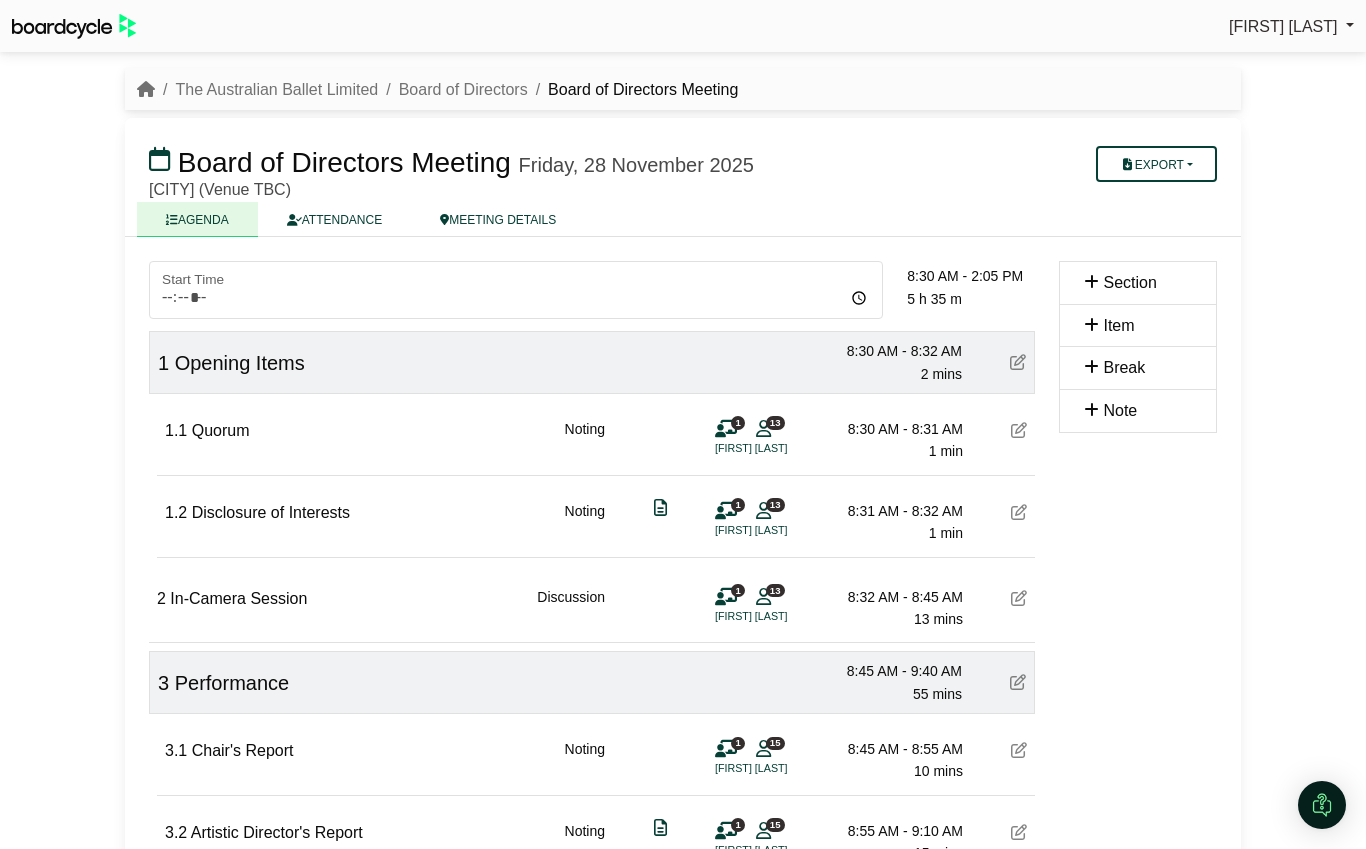 scroll, scrollTop: 0, scrollLeft: 0, axis: both 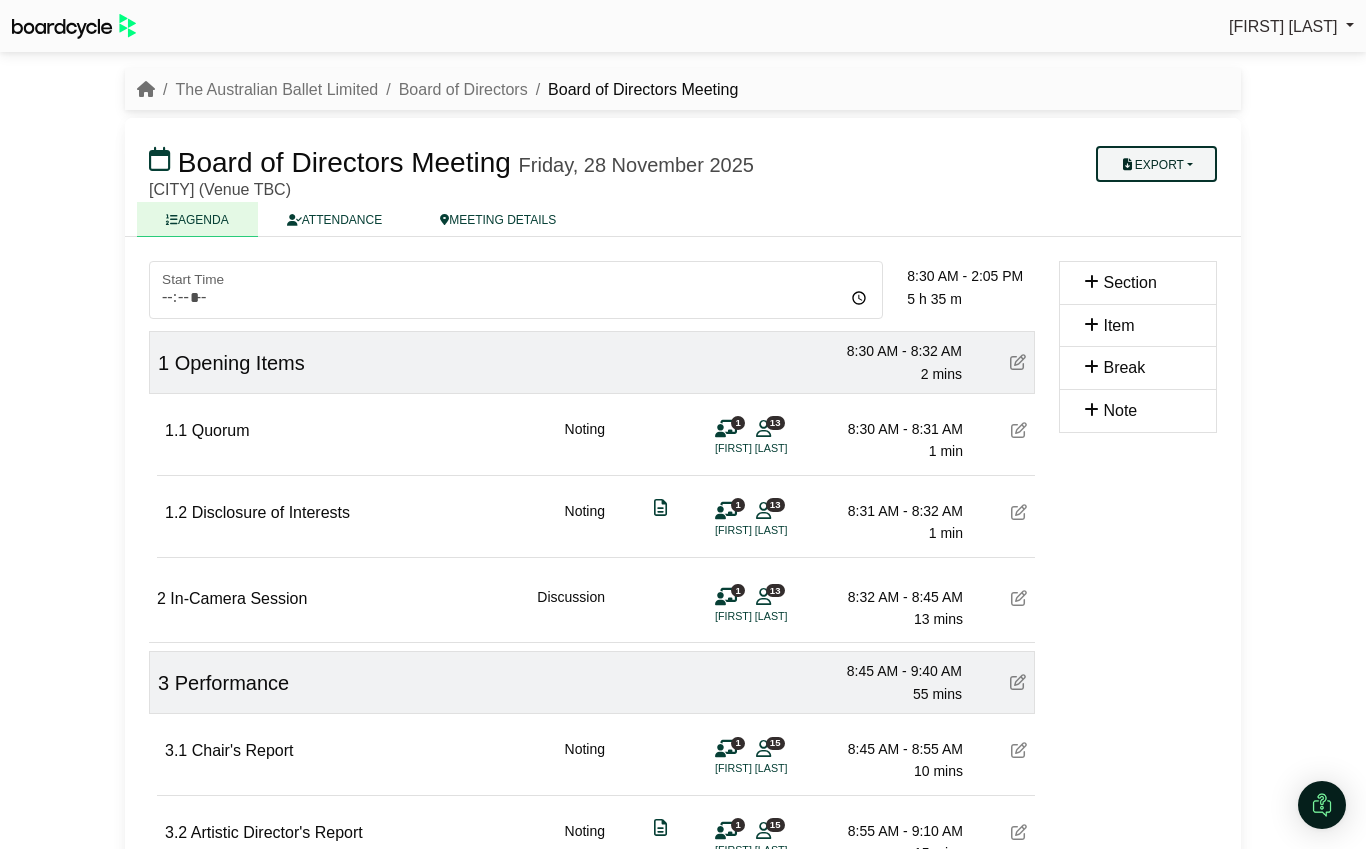 click on "Export" at bounding box center [1156, 164] 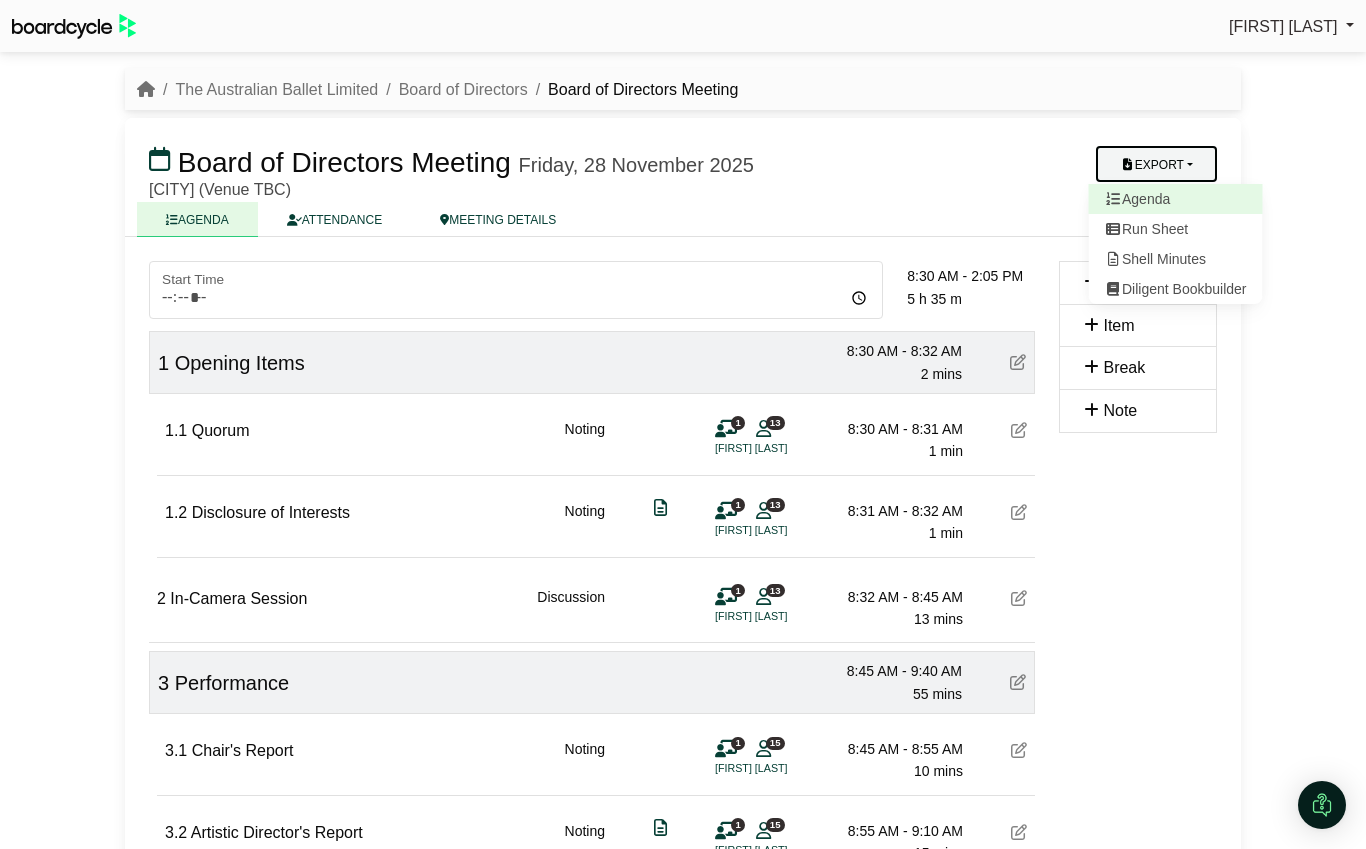 click on "Agenda" at bounding box center (1176, 199) 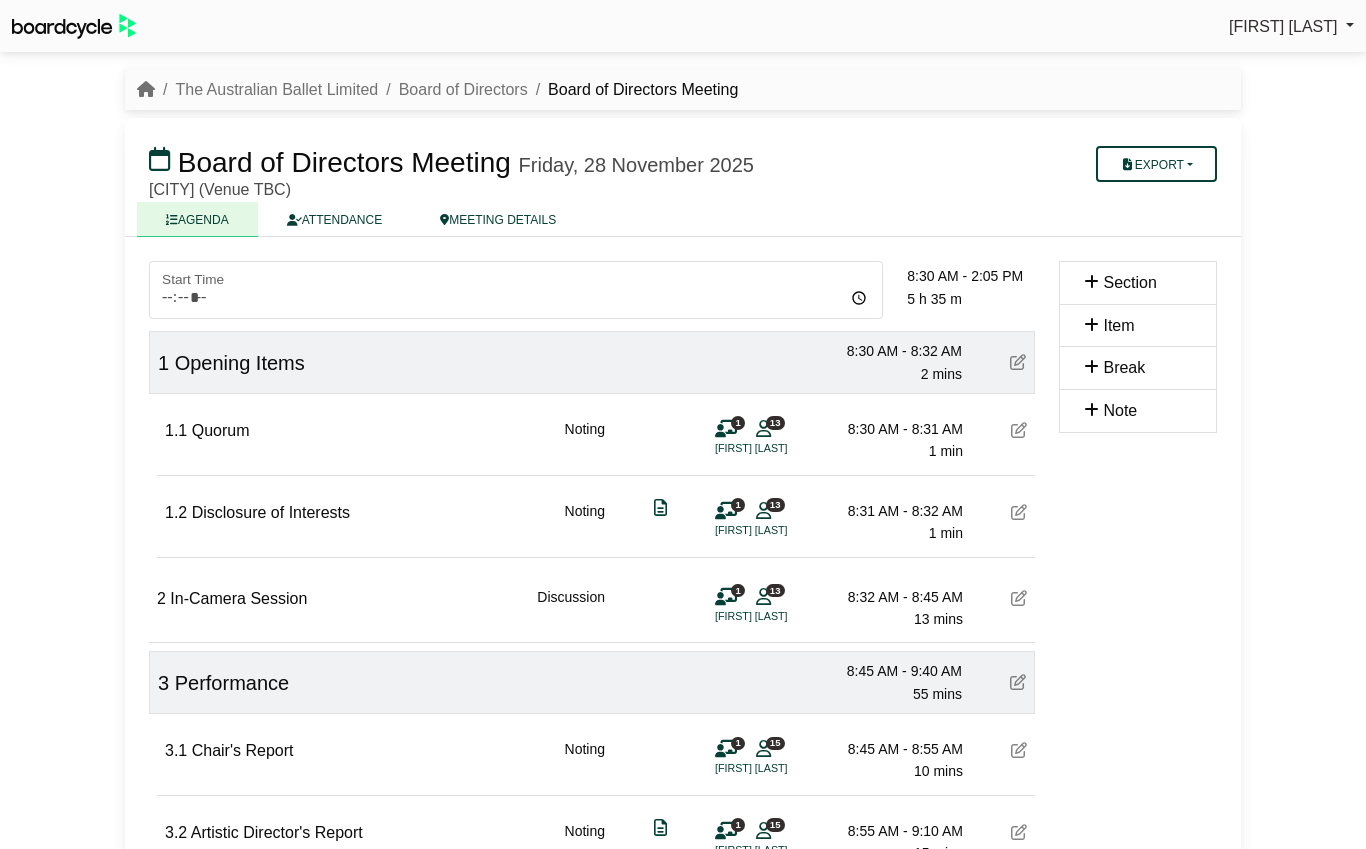 scroll, scrollTop: 0, scrollLeft: 0, axis: both 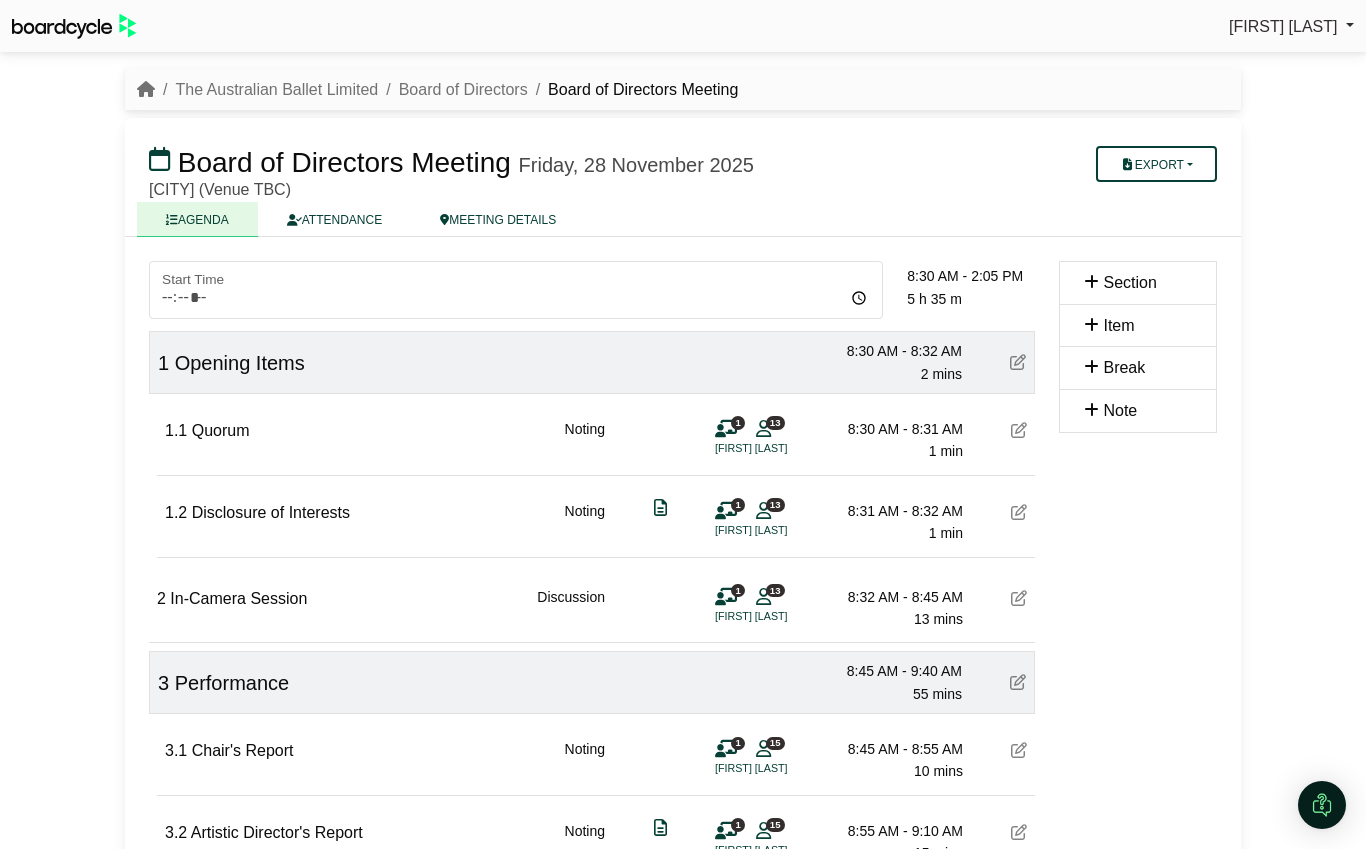click on "Richard Conway
Sign Out
The Australian Ballet Limited
Board of Directors
Board of Directors Meeting
Board of Directors Meeting" at bounding box center (683, 424) 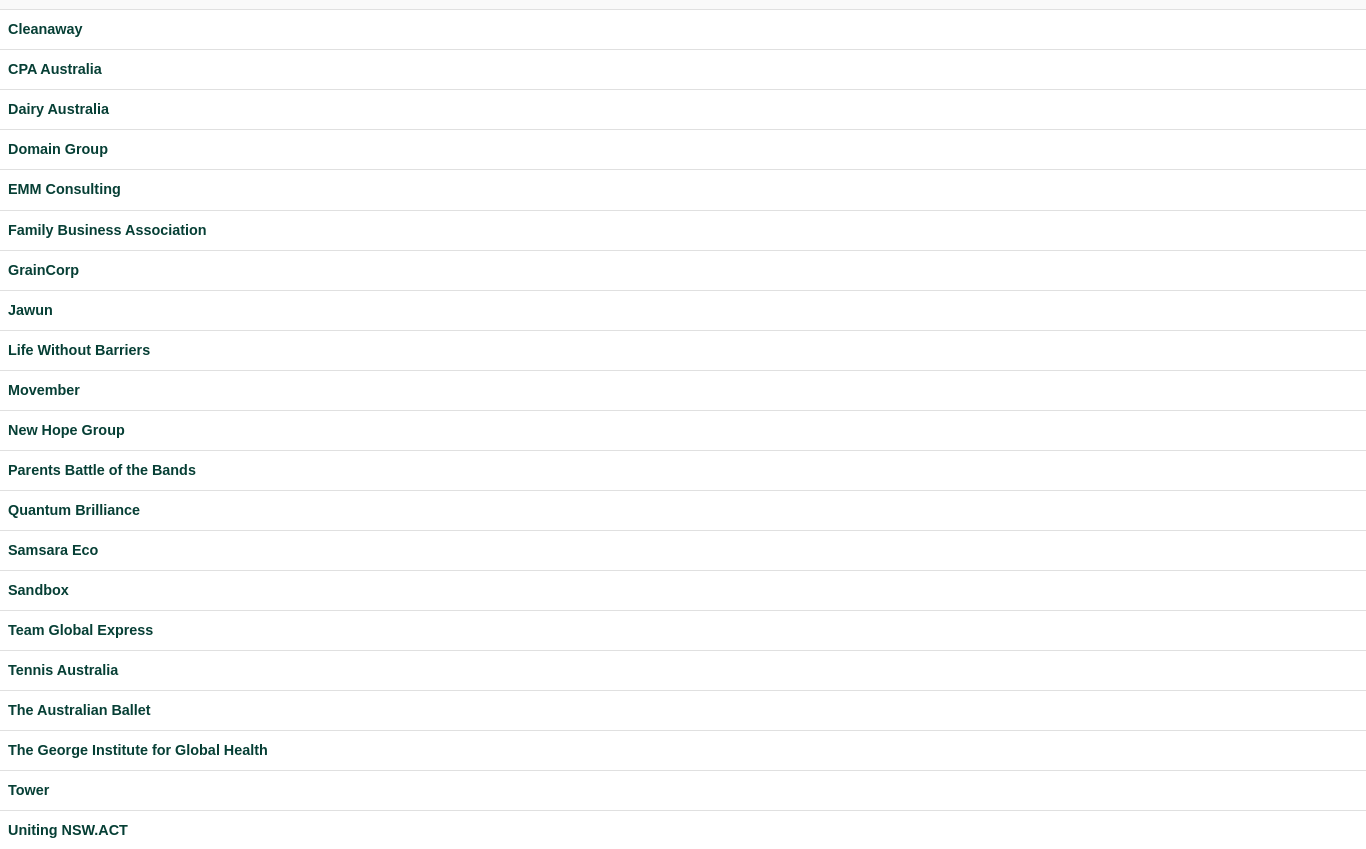 scroll, scrollTop: 194, scrollLeft: 0, axis: vertical 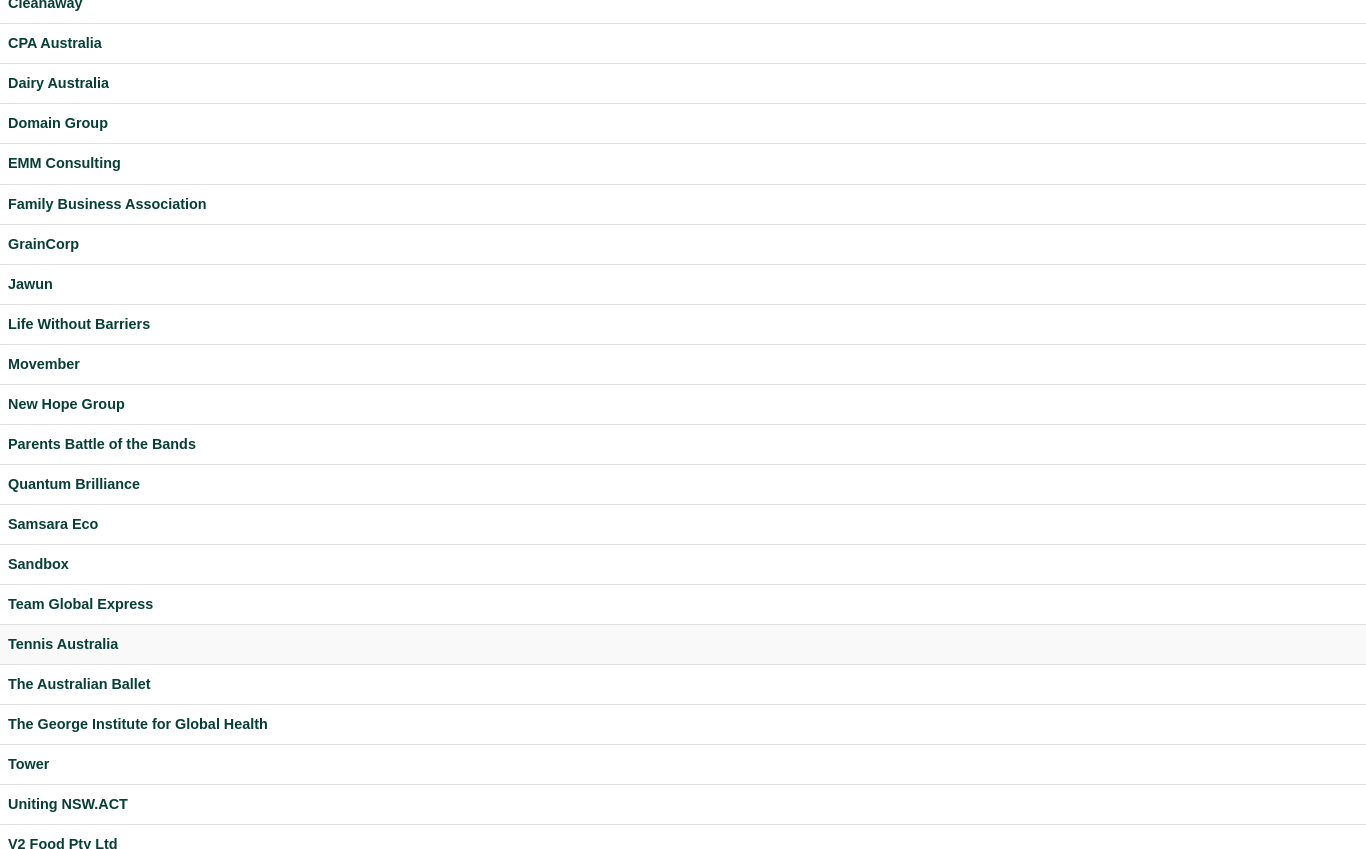 click on "Tennis Australia" at bounding box center (683, 644) 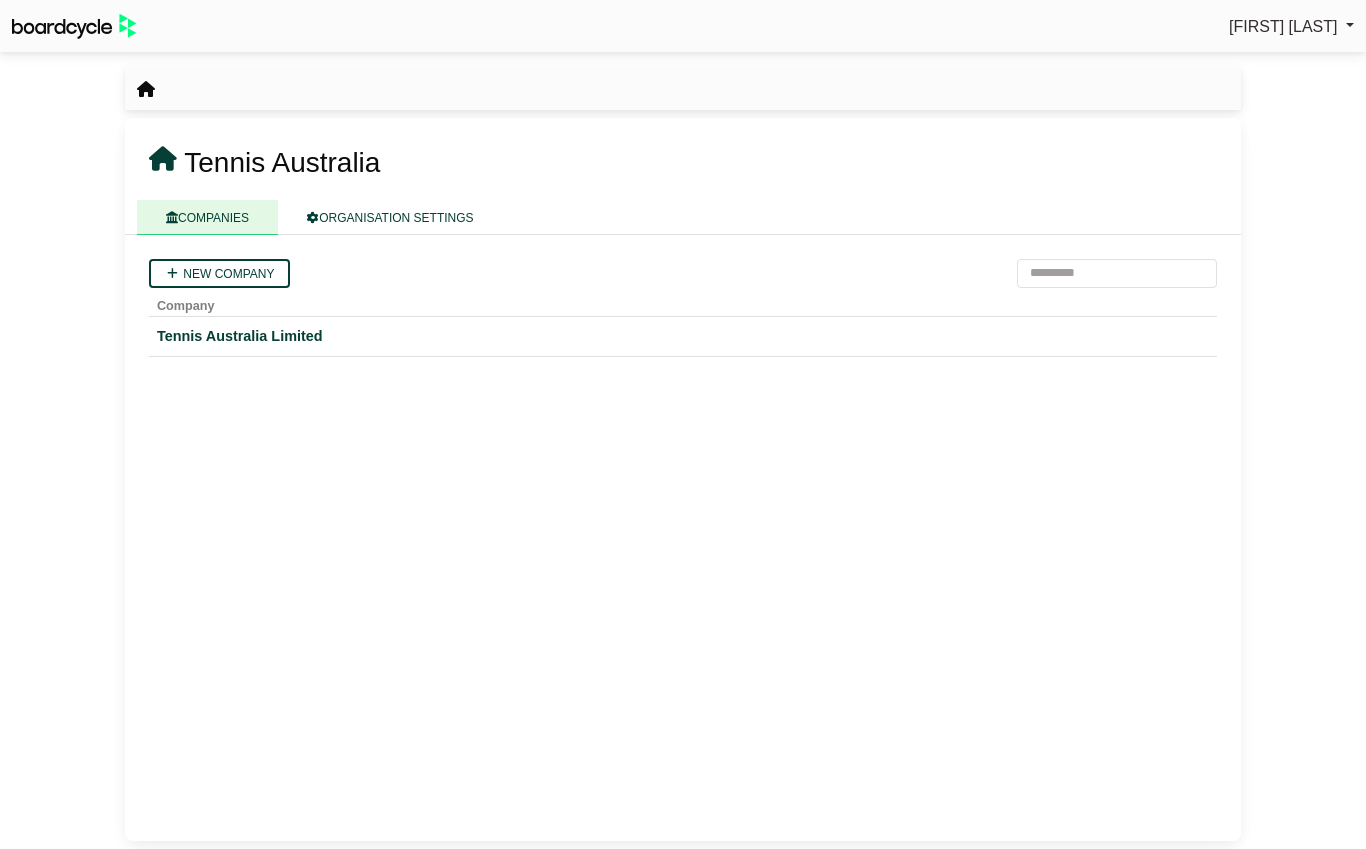 scroll, scrollTop: 0, scrollLeft: 0, axis: both 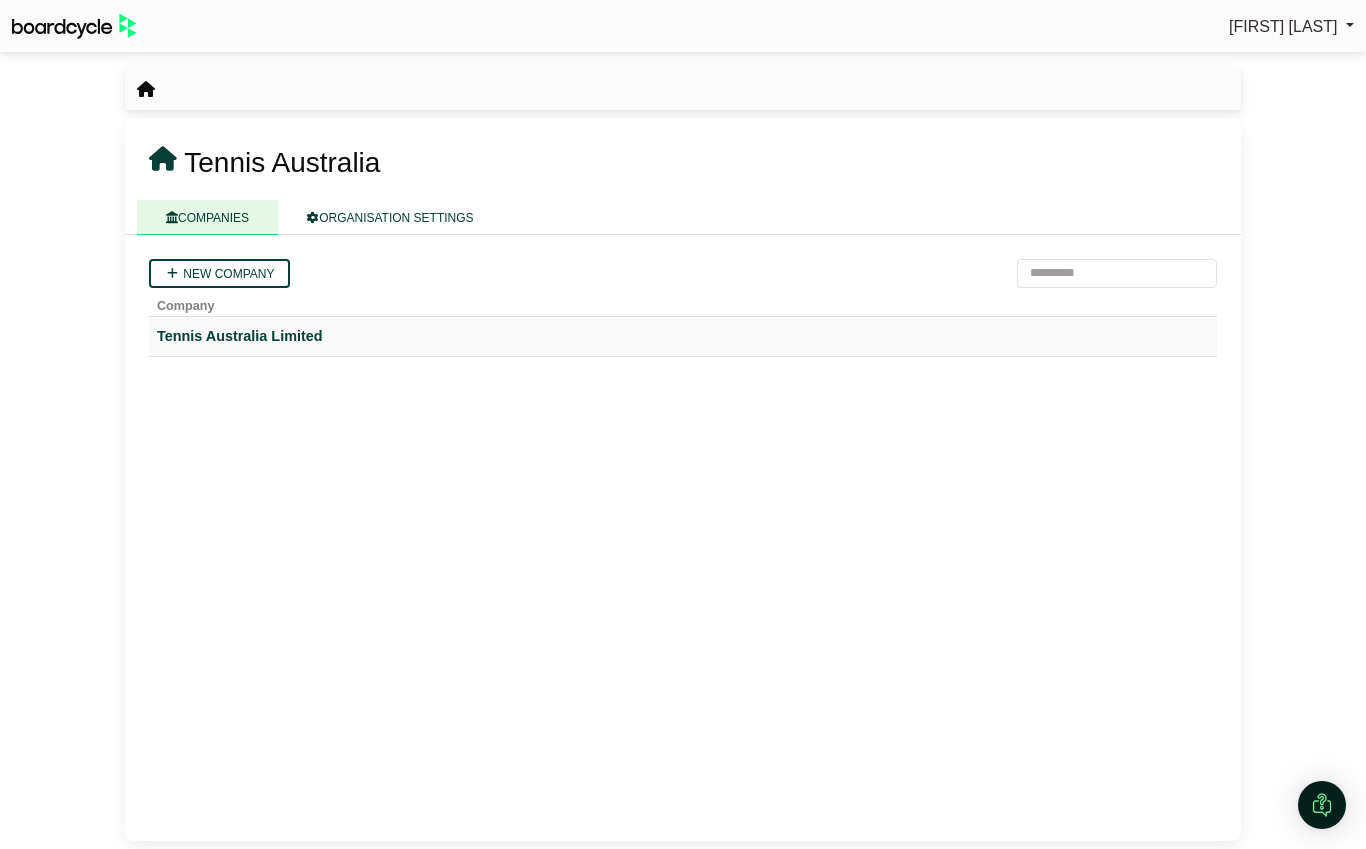 click on "Tennis Australia Limited" at bounding box center (683, 336) 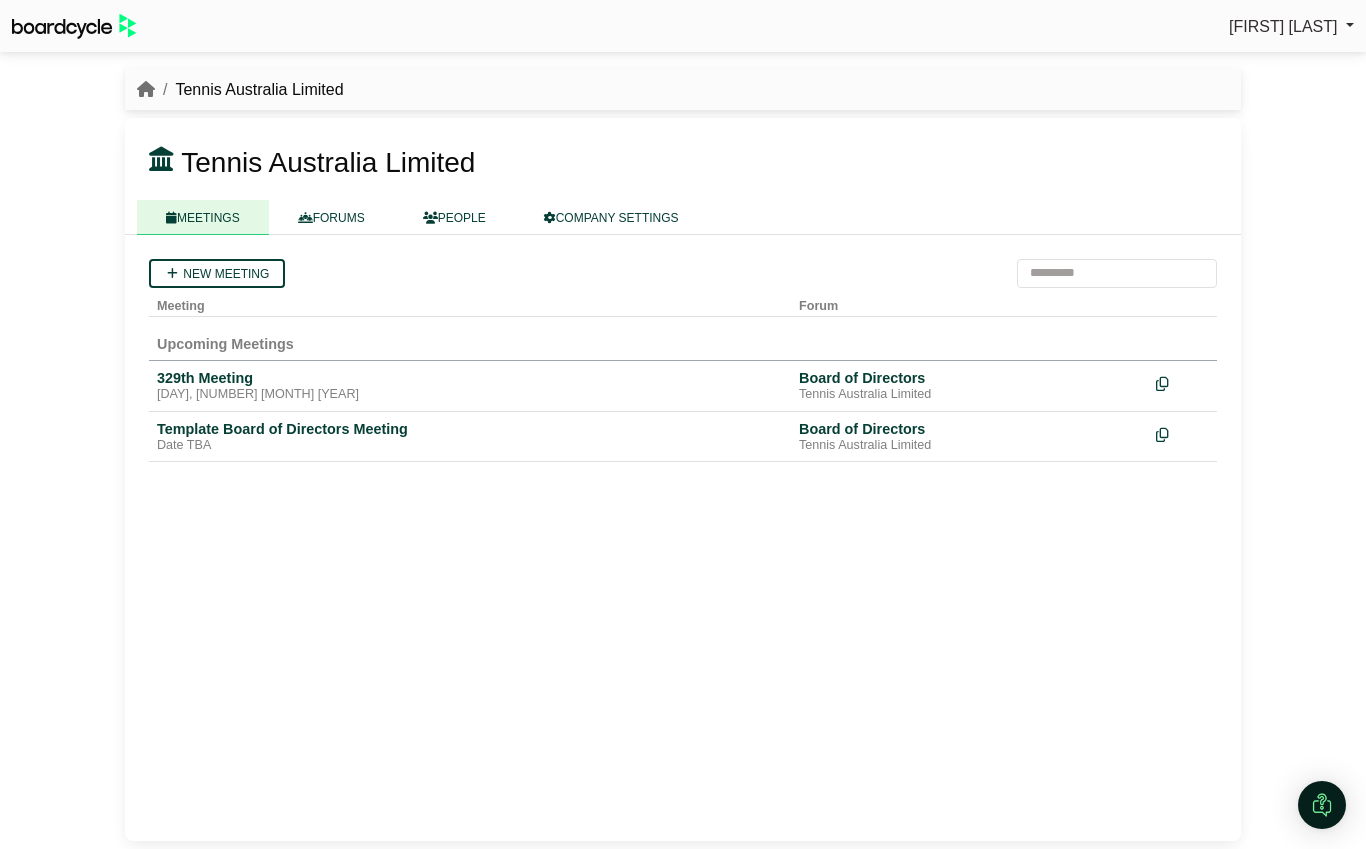 scroll, scrollTop: 0, scrollLeft: 0, axis: both 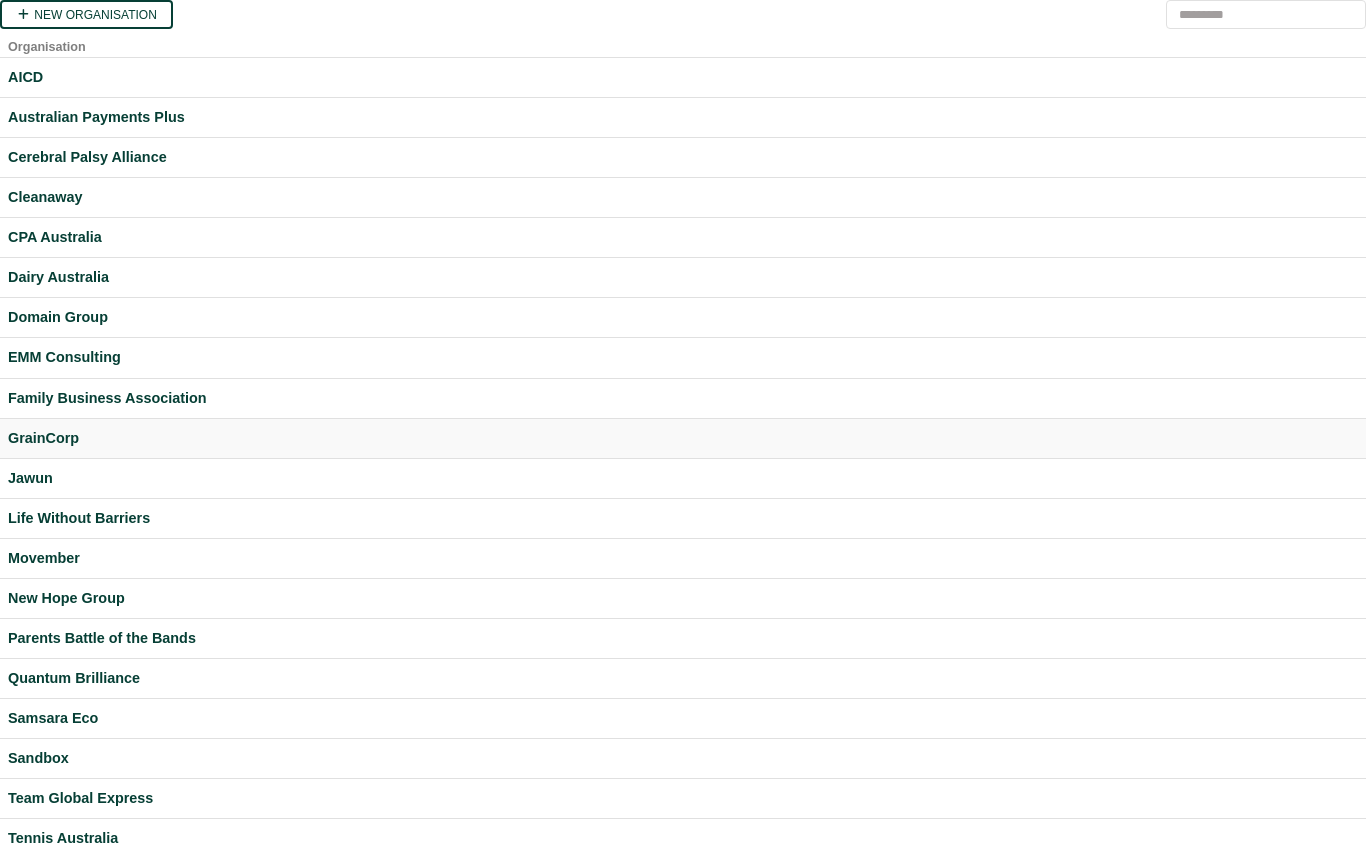 click on "GrainCorp" at bounding box center [683, 438] 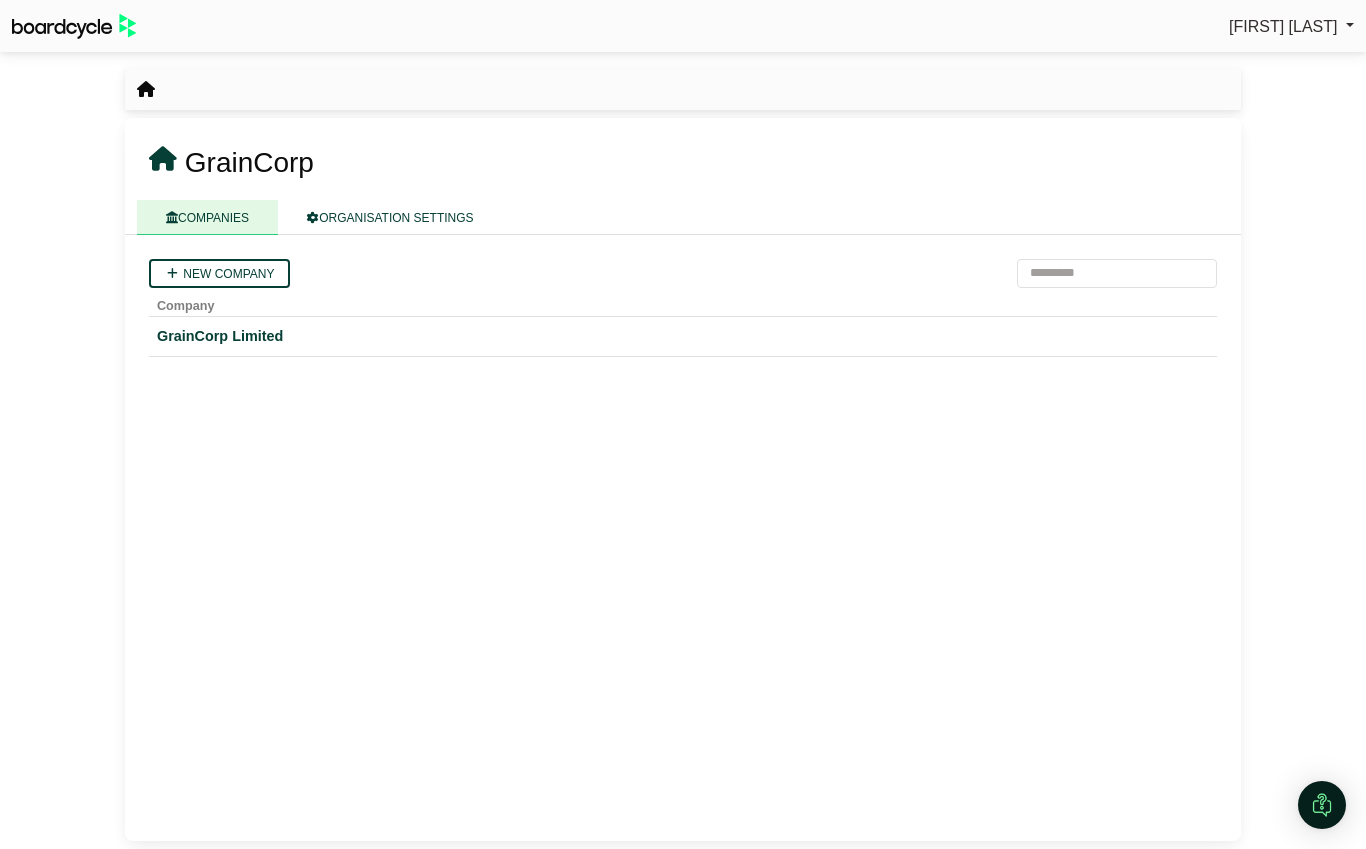 scroll, scrollTop: 0, scrollLeft: 0, axis: both 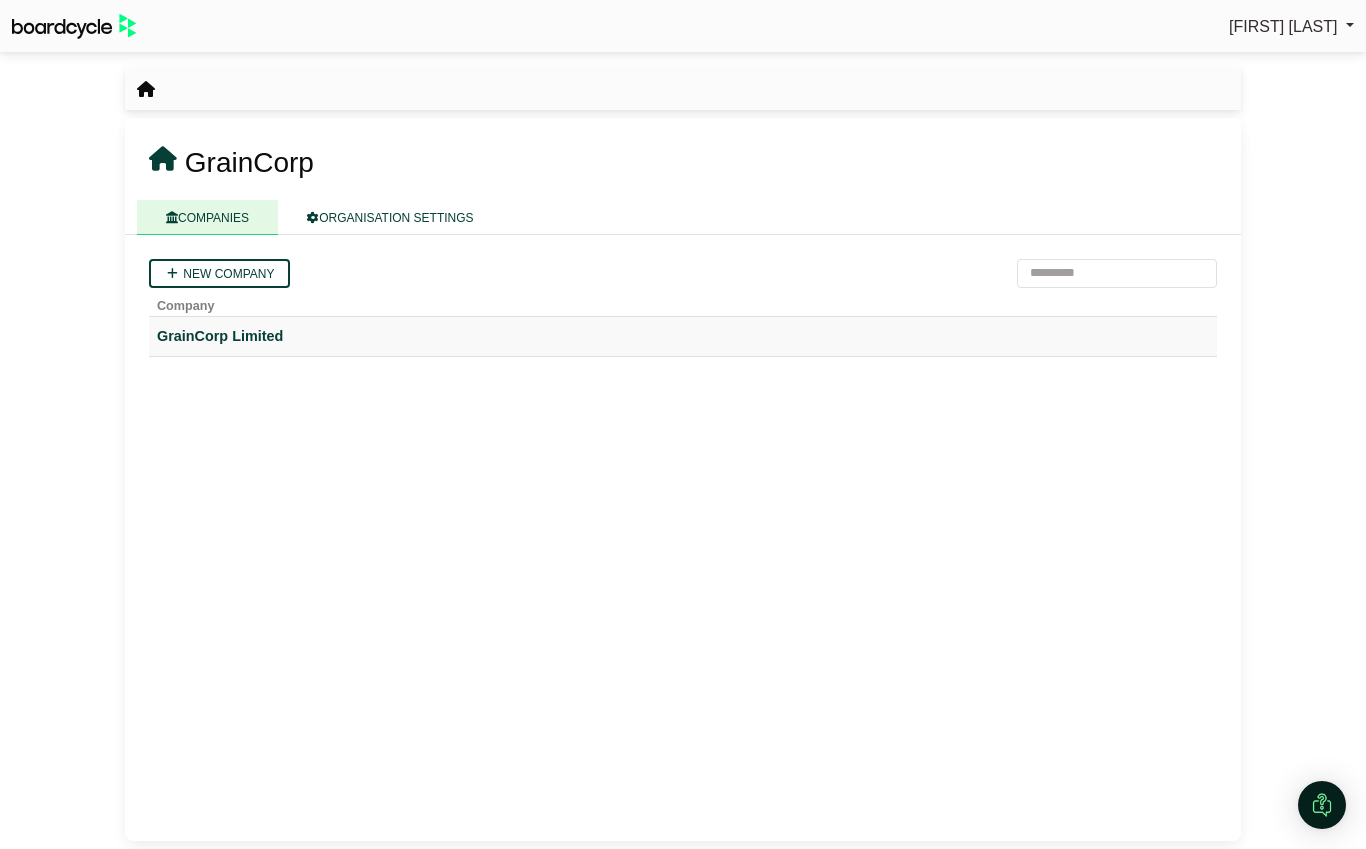 click on "GrainCorp Limited" at bounding box center [683, 336] 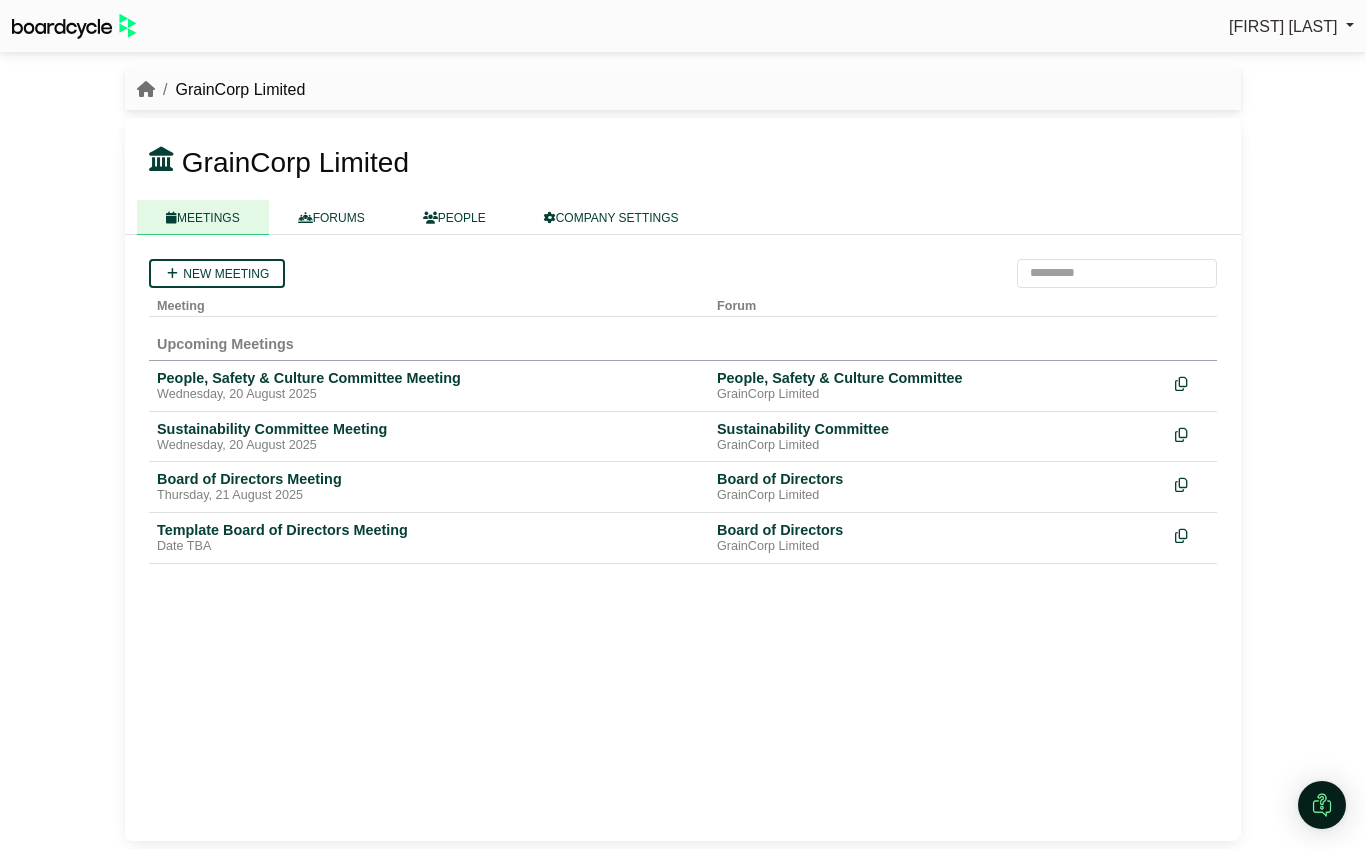 scroll, scrollTop: 0, scrollLeft: 0, axis: both 